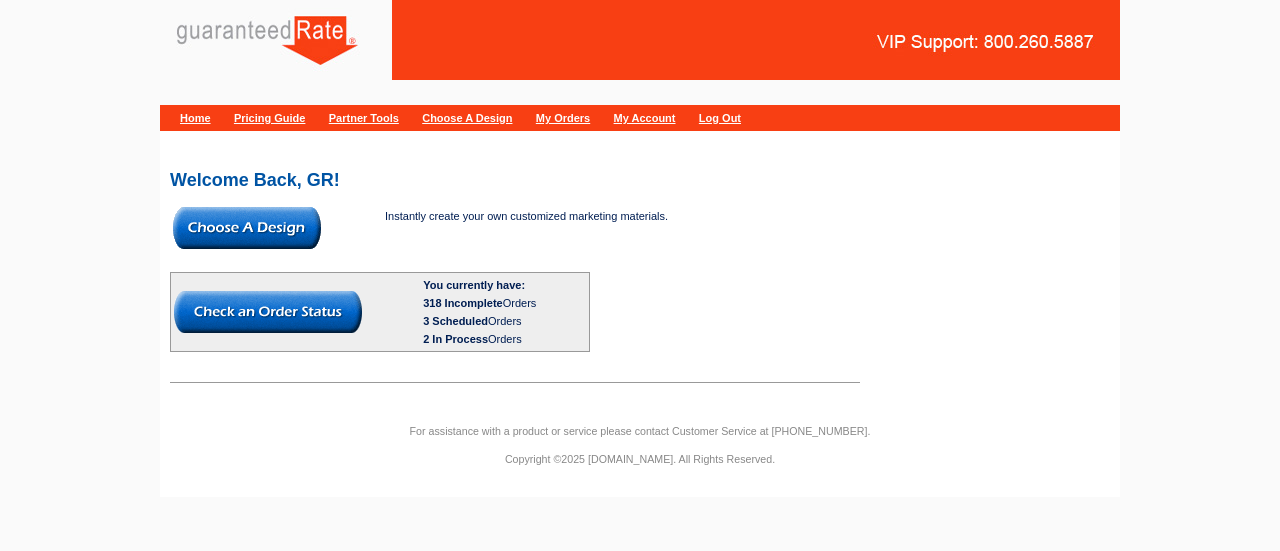 scroll, scrollTop: 0, scrollLeft: 0, axis: both 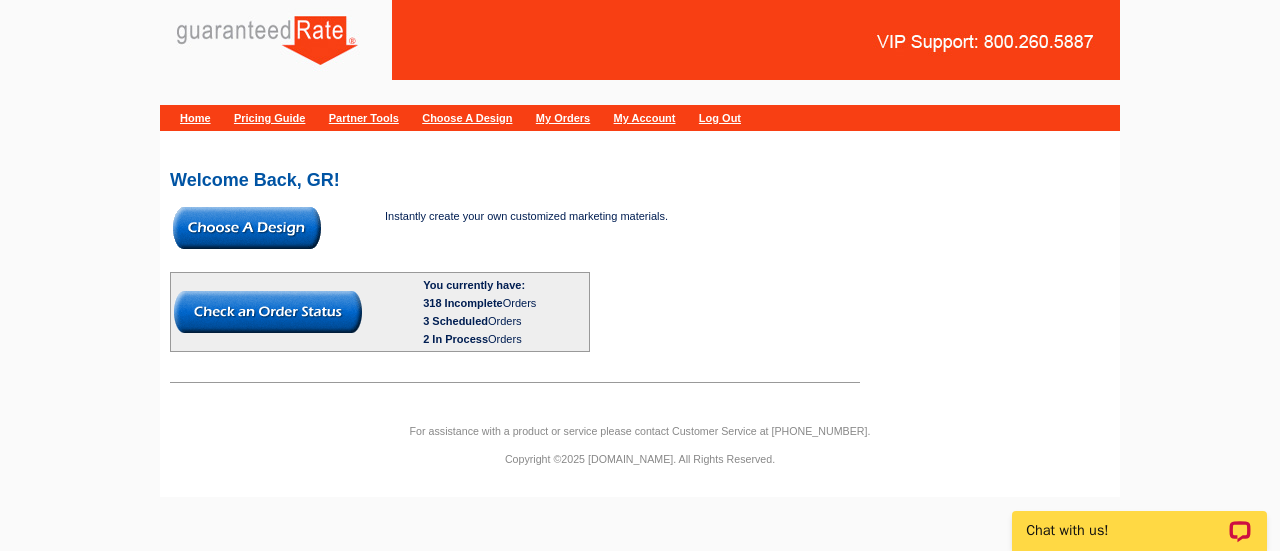 click at bounding box center (247, 228) 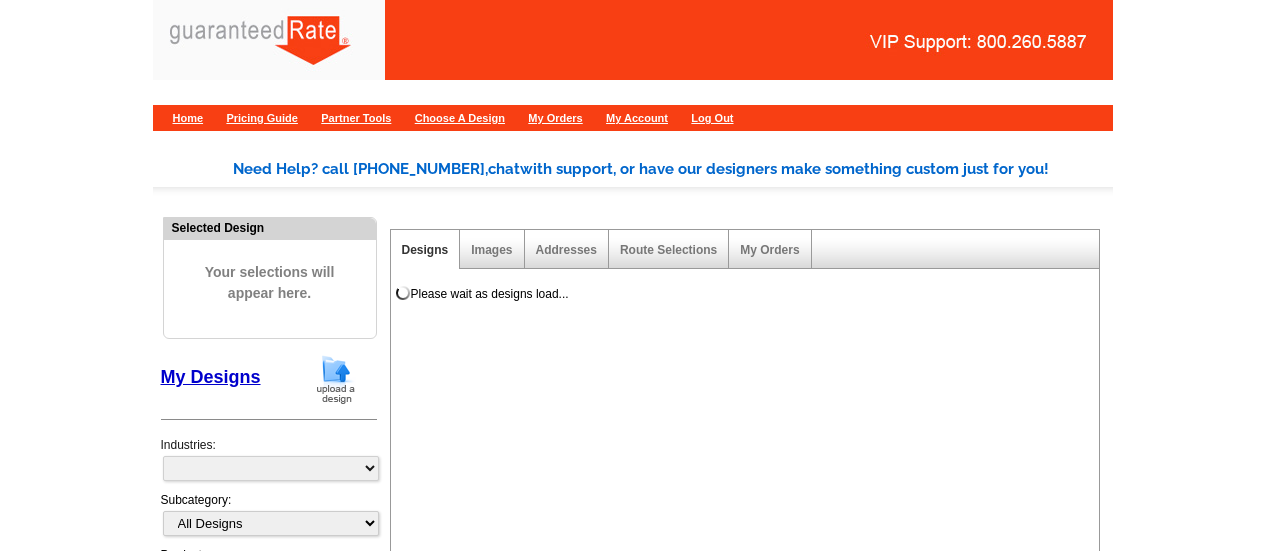 scroll, scrollTop: 0, scrollLeft: 0, axis: both 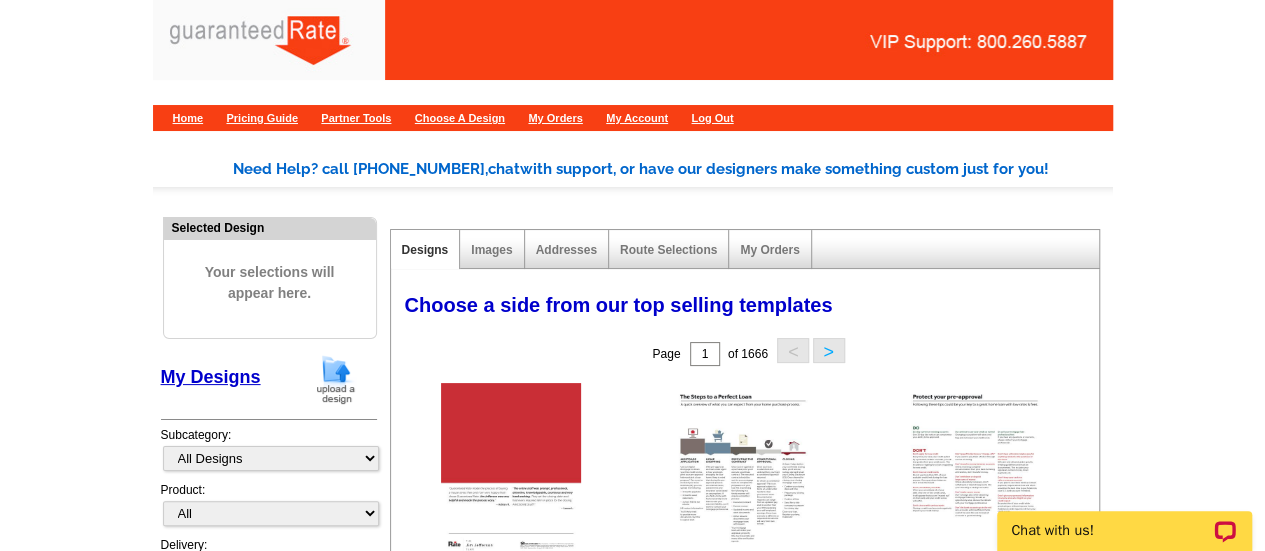 click at bounding box center (336, 379) 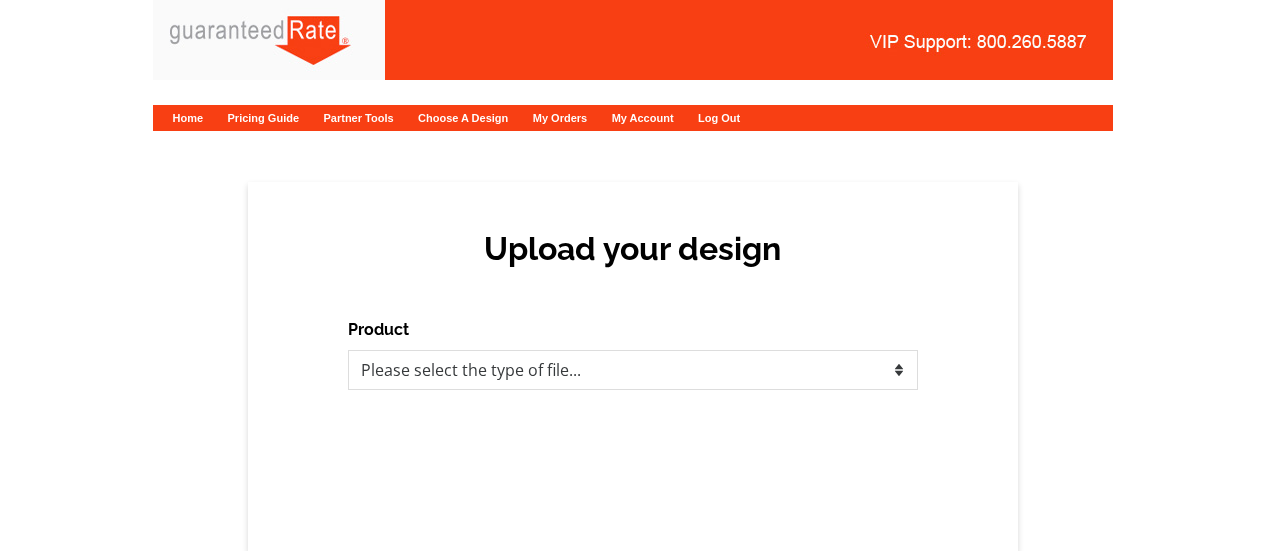 scroll, scrollTop: 0, scrollLeft: 0, axis: both 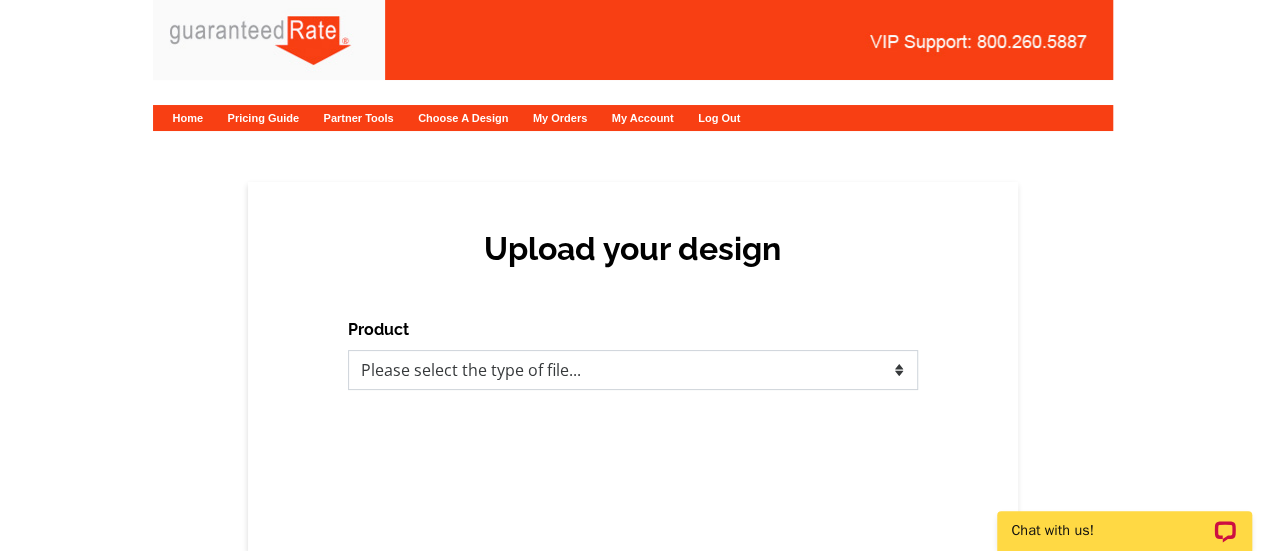 click on "Please select the type of file...
Postcards
Calendars
Business Cards
Letters and flyers
Greeting Cards" at bounding box center [633, 370] 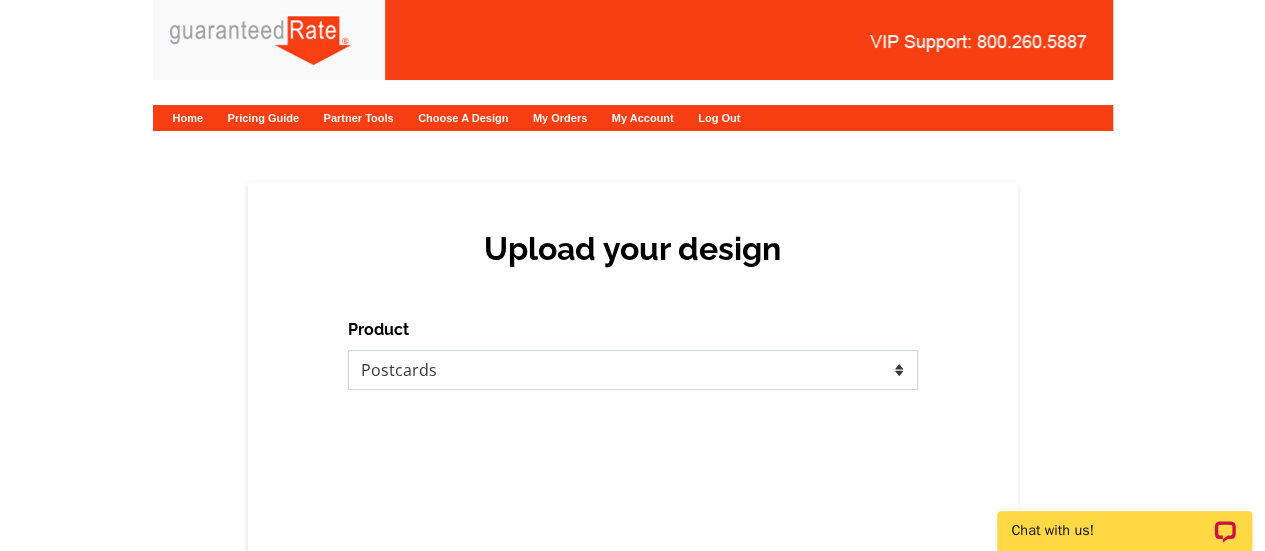 click on "Please select the type of file...
Postcards
Calendars
Business Cards
Letters and flyers
Greeting Cards" at bounding box center (633, 370) 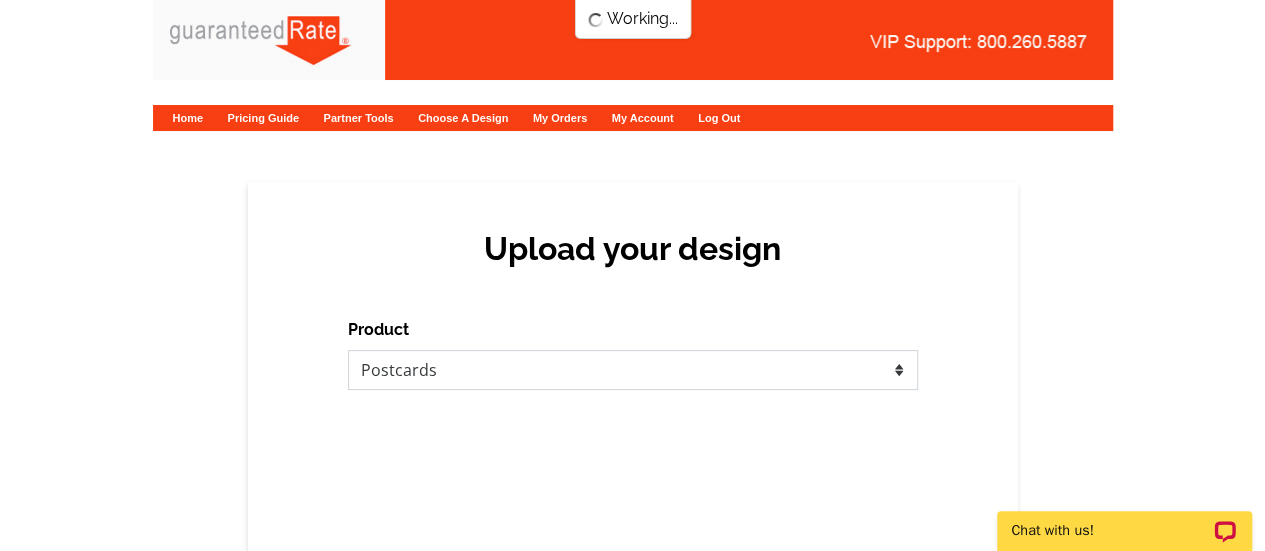 scroll, scrollTop: 0, scrollLeft: 0, axis: both 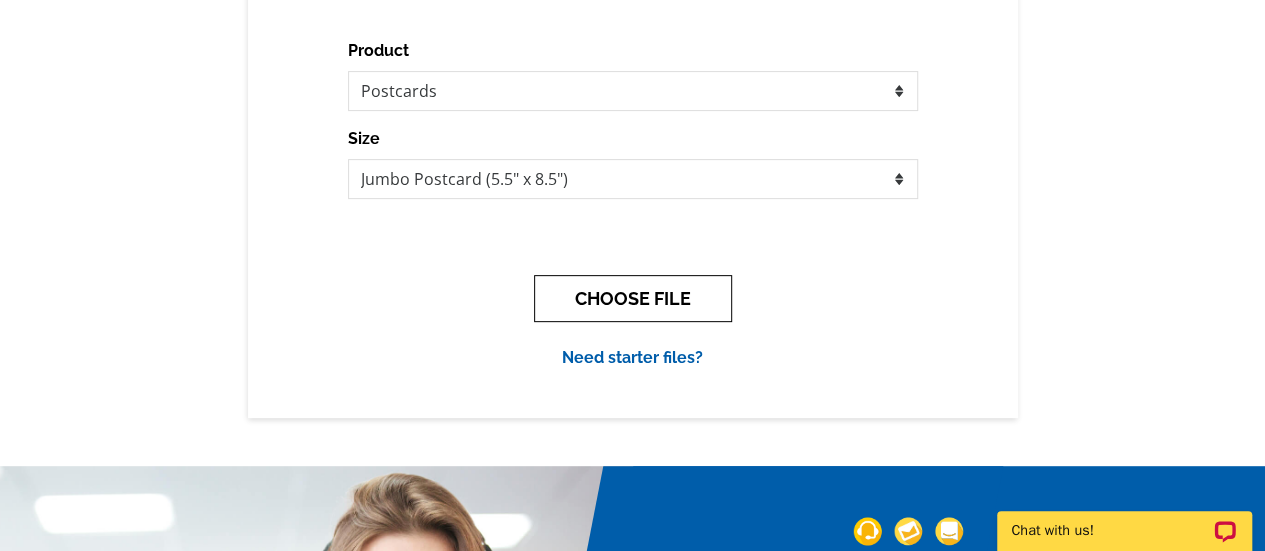 click on "CHOOSE FILE" at bounding box center (633, 298) 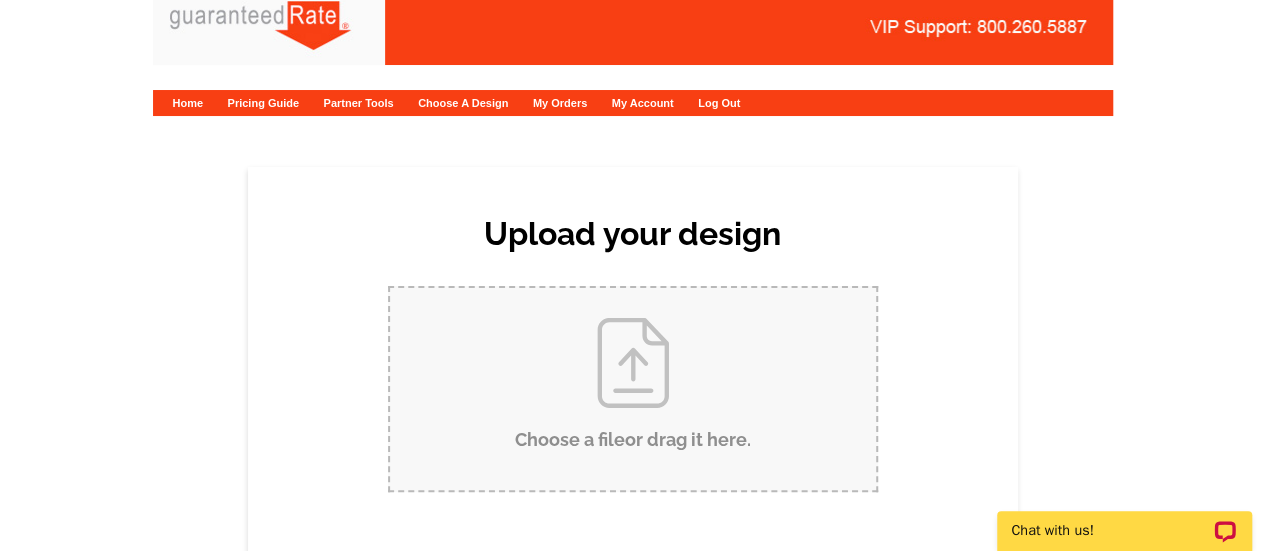 scroll, scrollTop: 0, scrollLeft: 0, axis: both 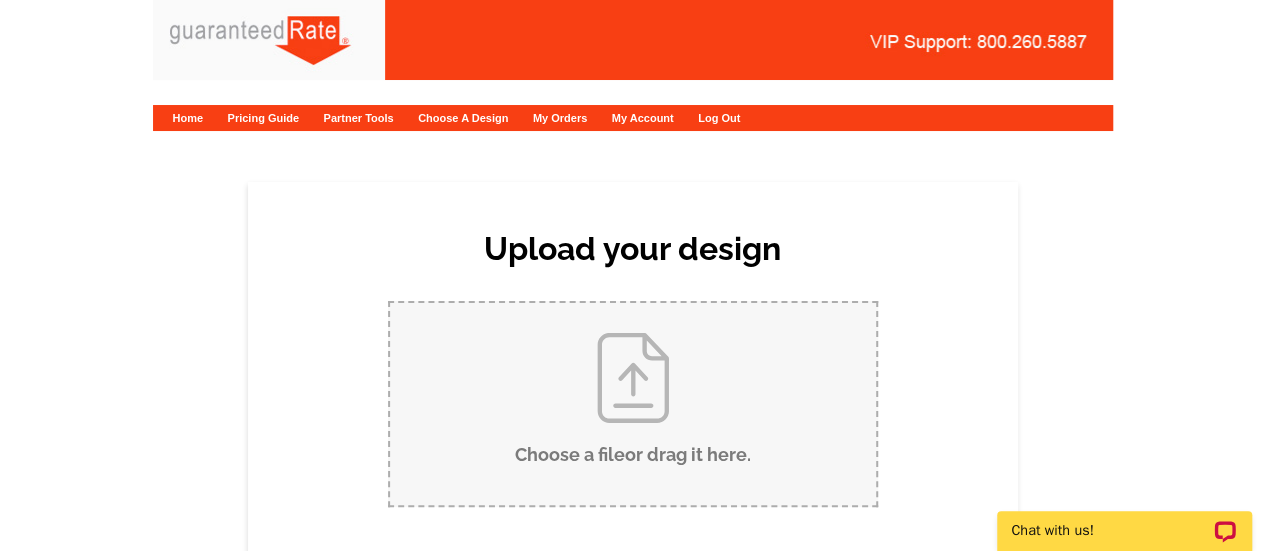 click on "Choose a file  or drag it here ." at bounding box center [633, 404] 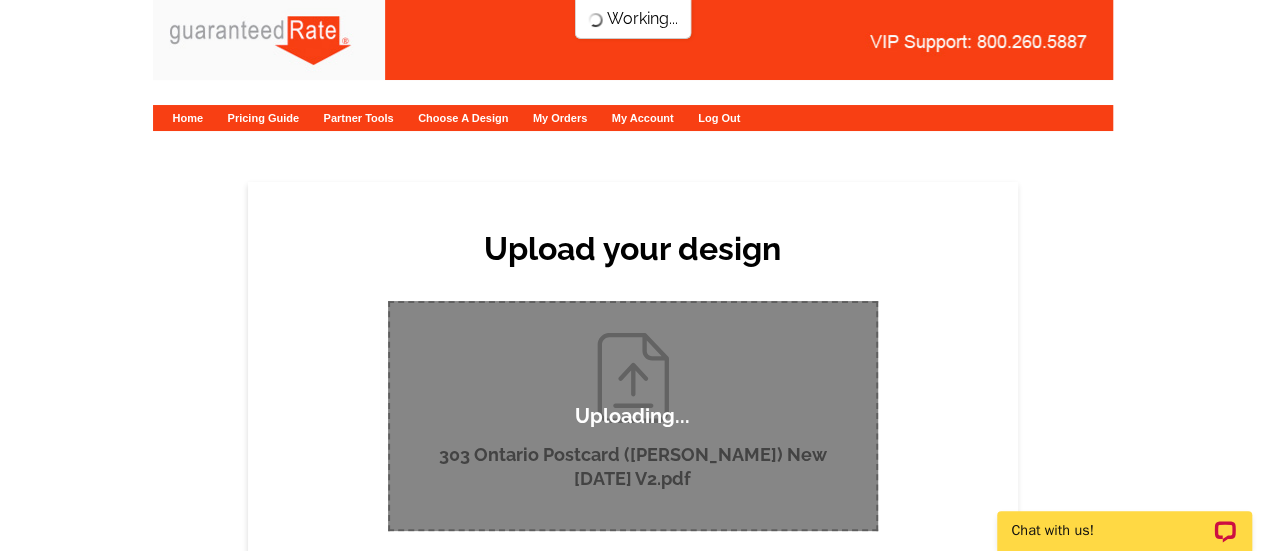 type 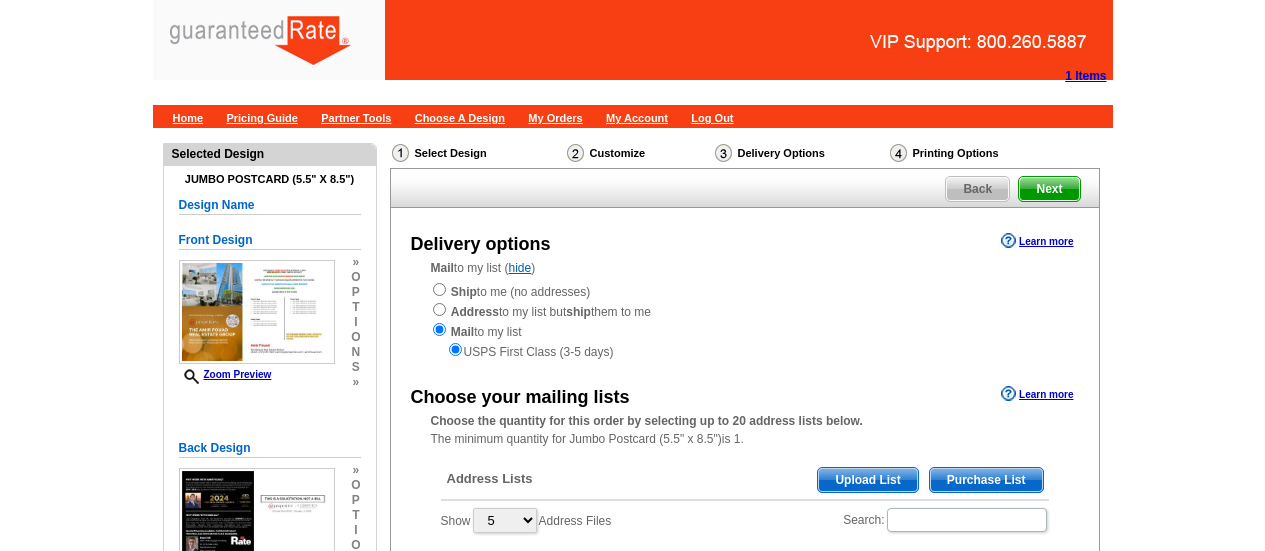 scroll, scrollTop: 0, scrollLeft: 0, axis: both 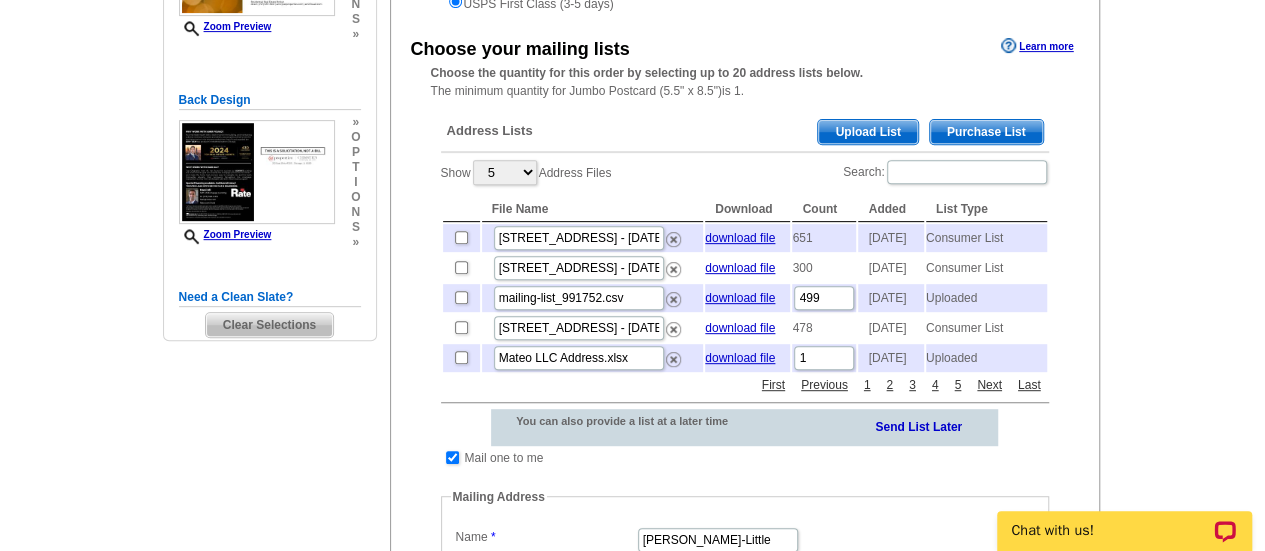 click on "Upload List" at bounding box center [867, 132] 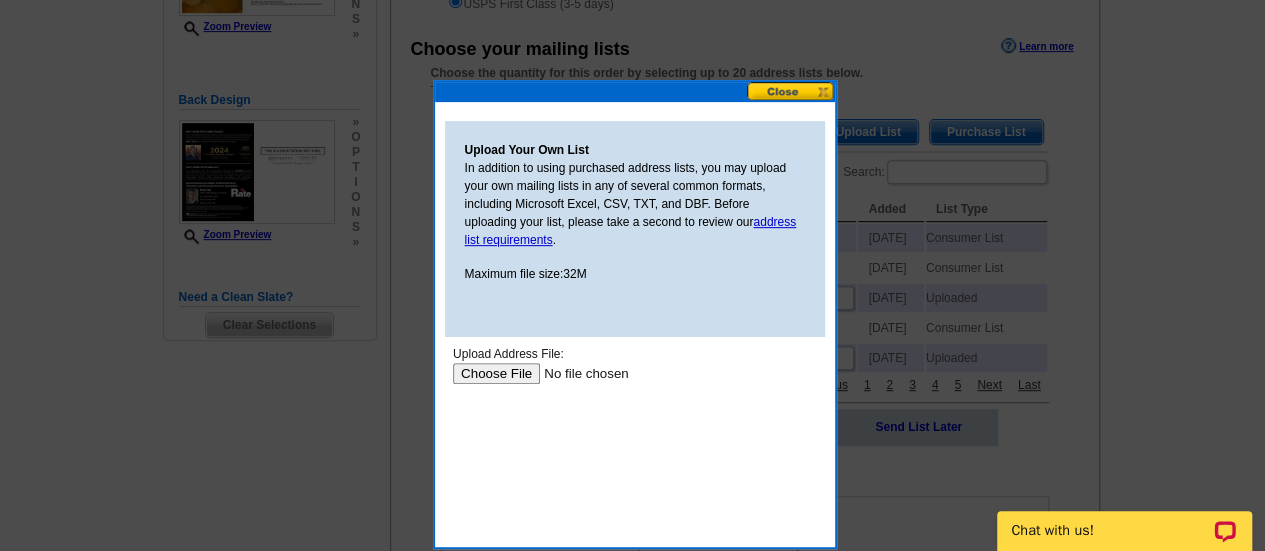 scroll, scrollTop: 0, scrollLeft: 0, axis: both 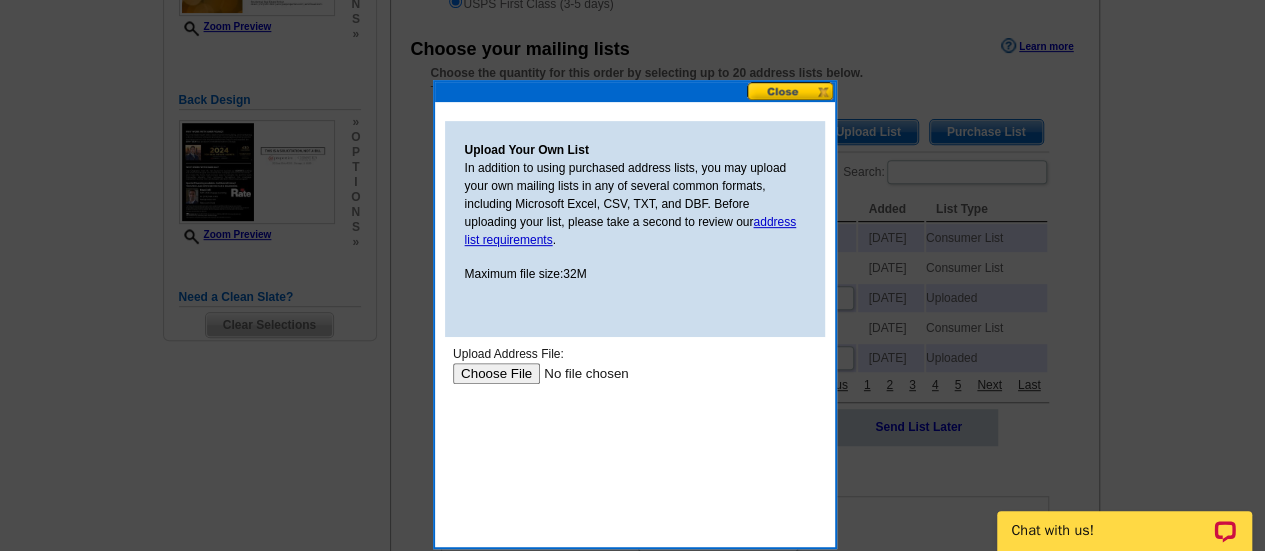 type on "C:\fakepath\2024 [STREET_ADDRESS][US_STATE] TAX MAILING LIST .xlsx" 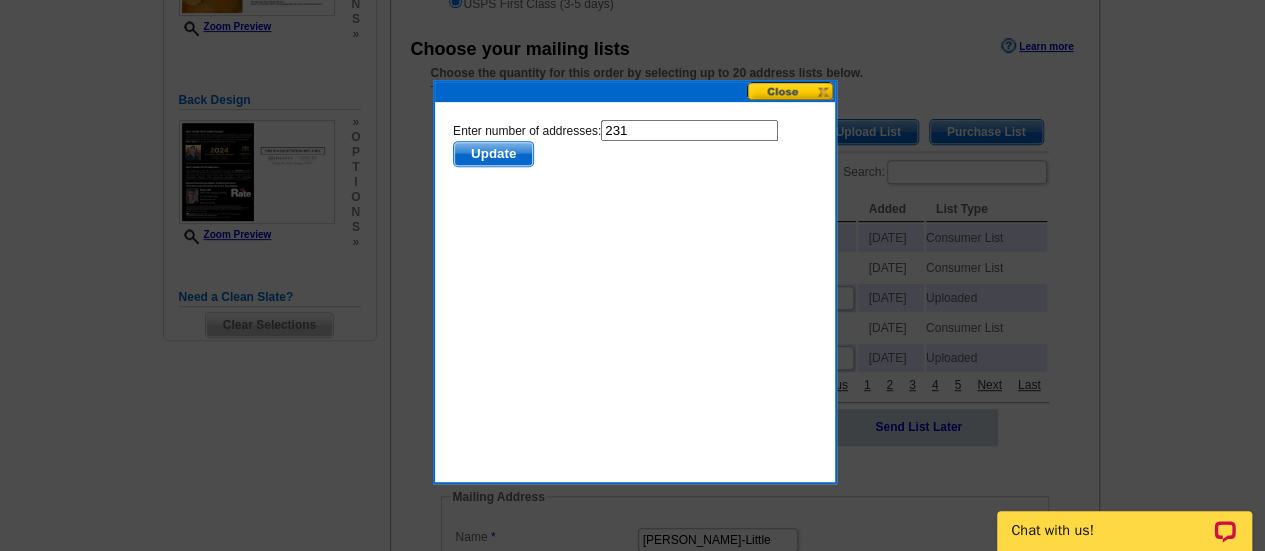 scroll, scrollTop: 0, scrollLeft: 0, axis: both 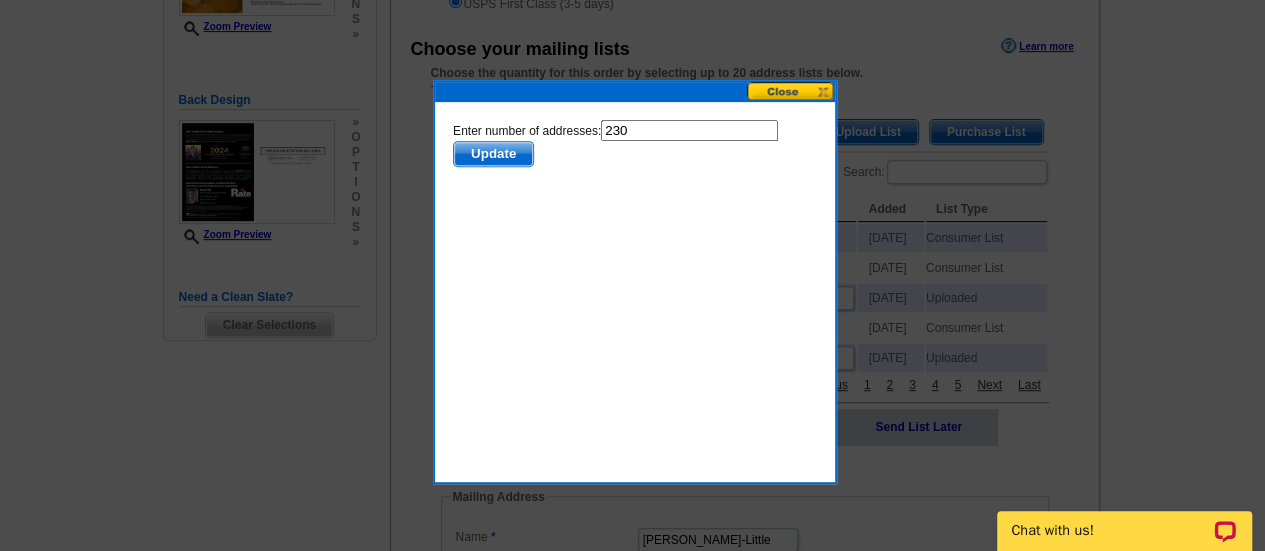 type on "230" 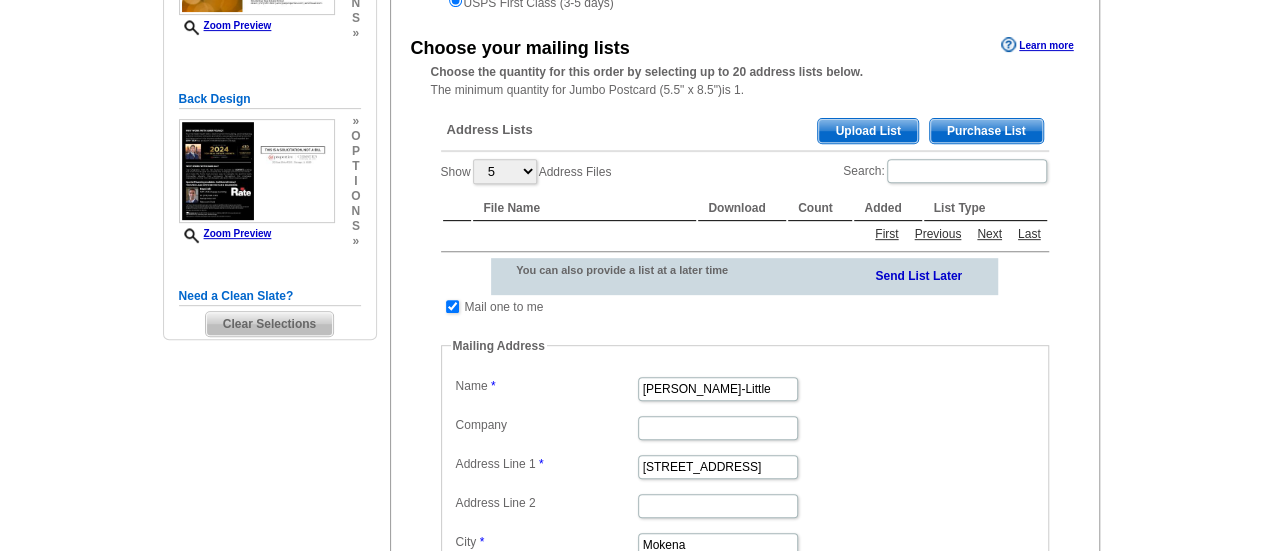 scroll, scrollTop: 348, scrollLeft: 0, axis: vertical 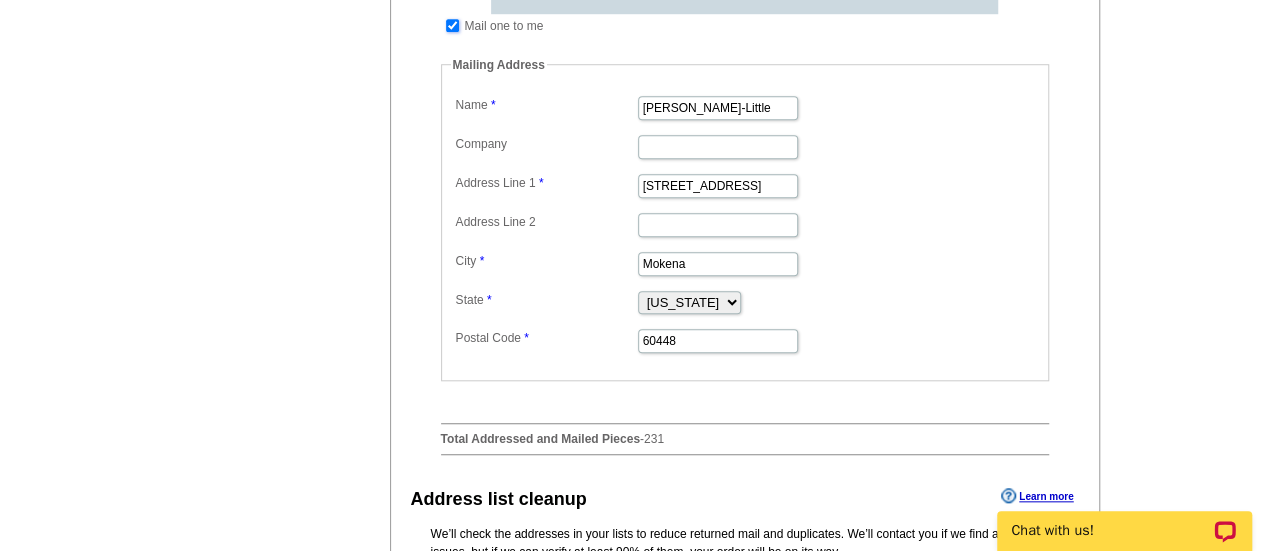 click at bounding box center (452, 25) 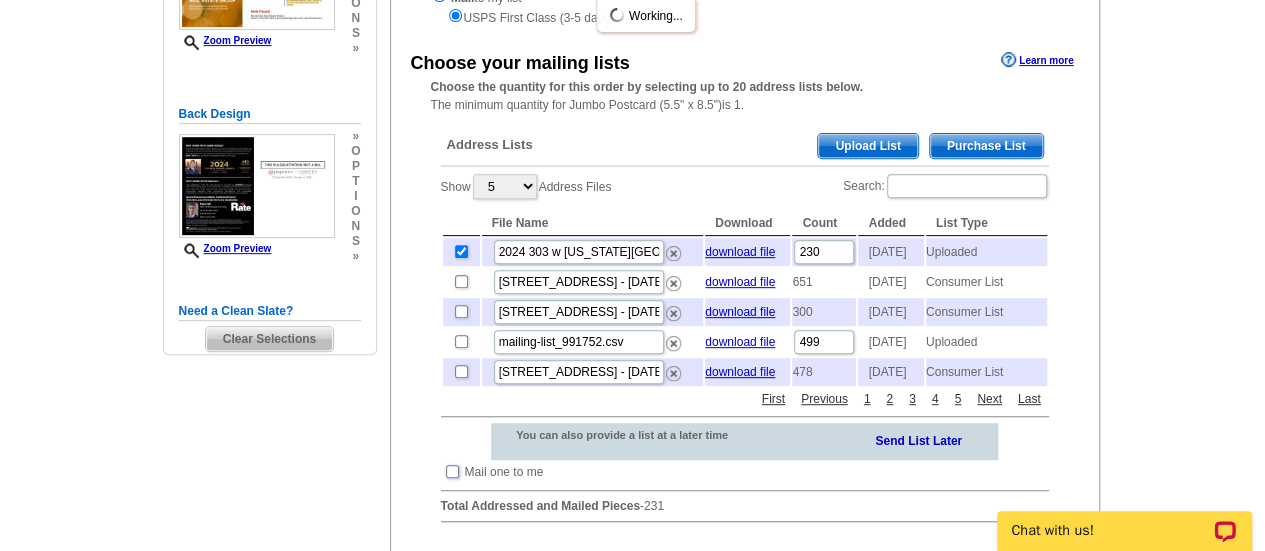 scroll, scrollTop: 320, scrollLeft: 0, axis: vertical 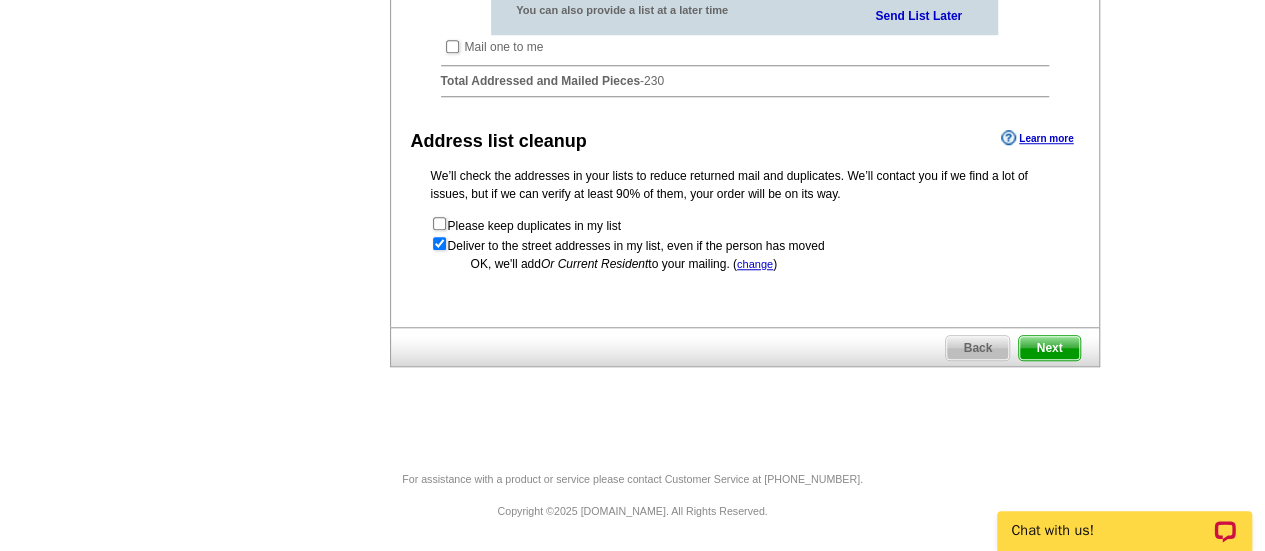 click on "Next" at bounding box center (1049, 348) 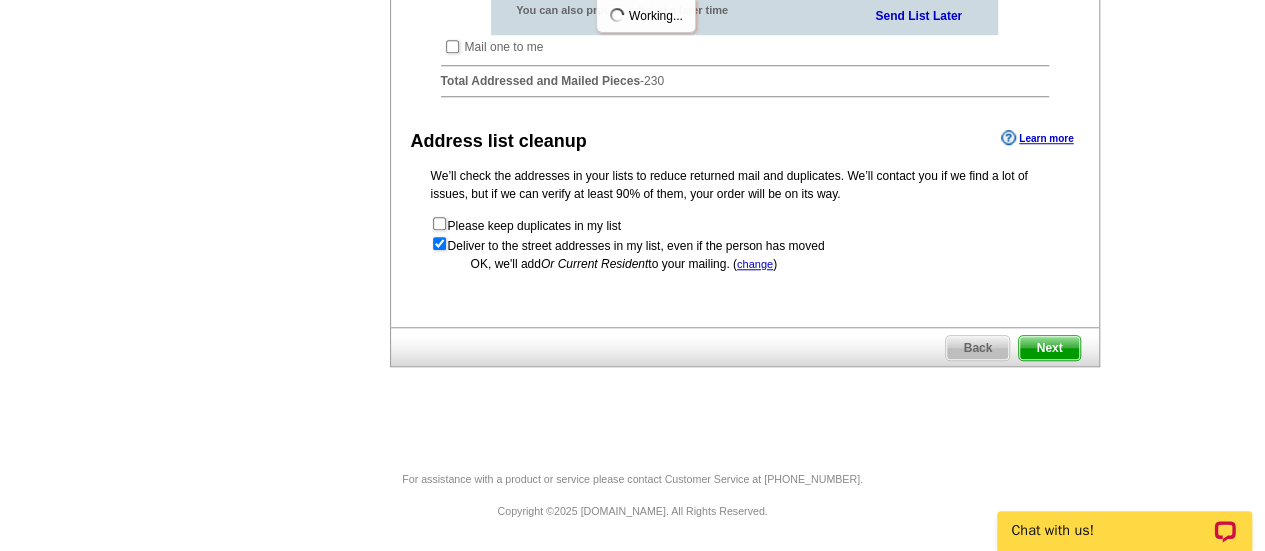 scroll, scrollTop: 0, scrollLeft: 0, axis: both 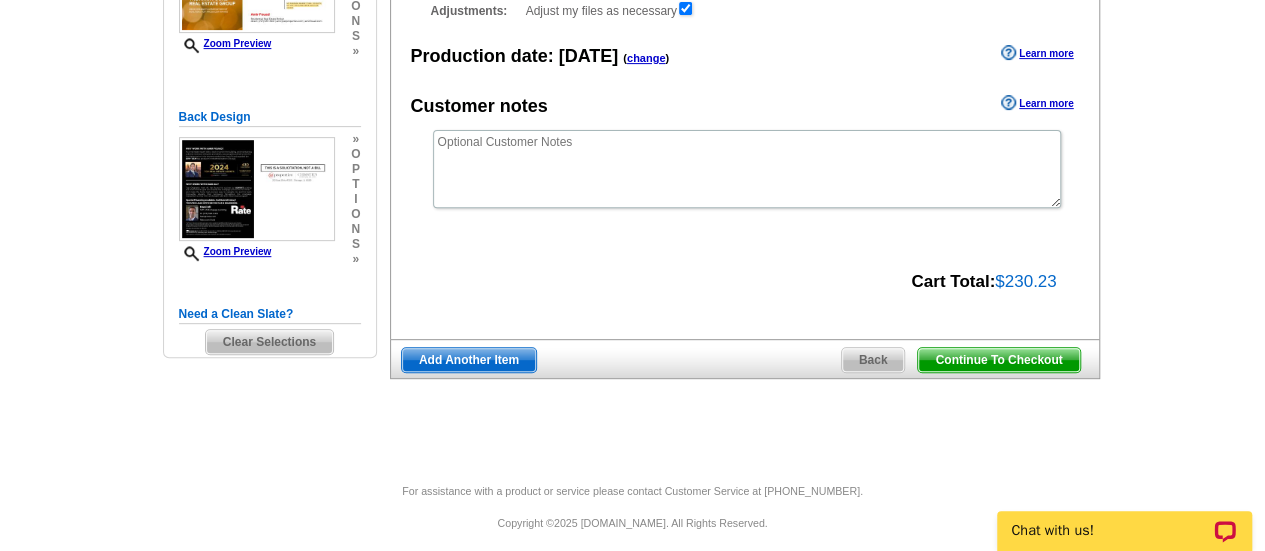 click on "Continue To Checkout" at bounding box center [998, 360] 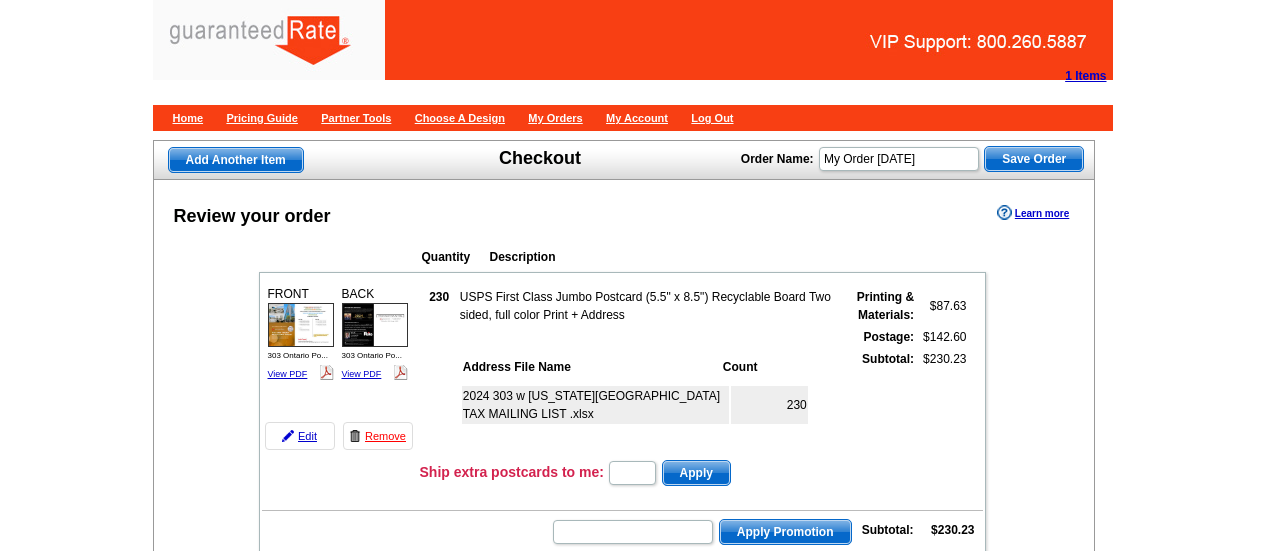 scroll, scrollTop: 0, scrollLeft: 0, axis: both 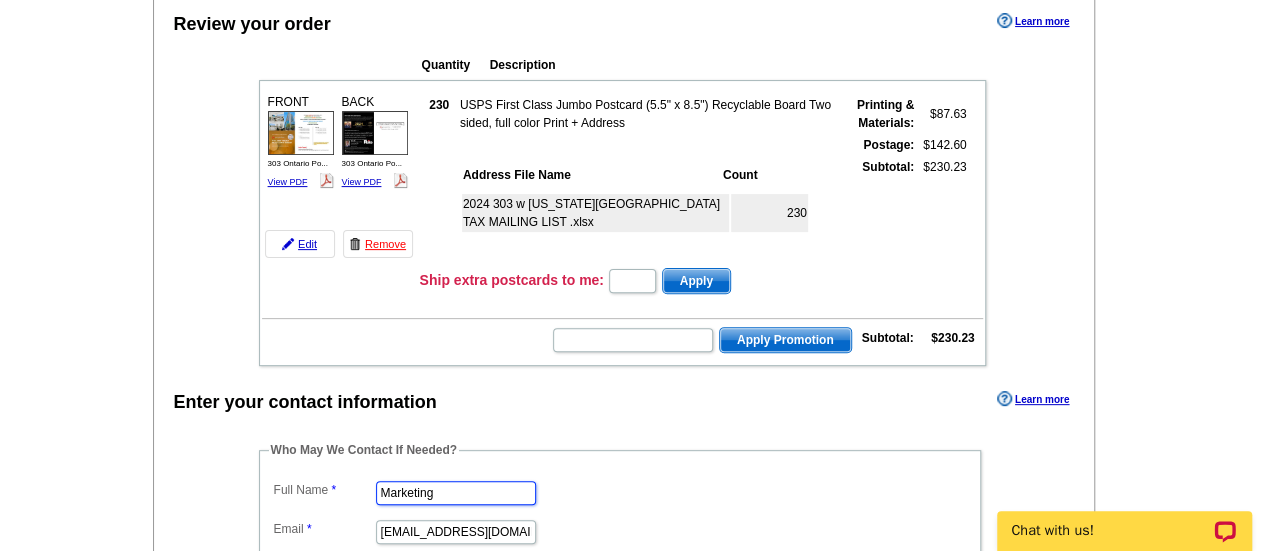 click on "Marketing" at bounding box center [456, 493] 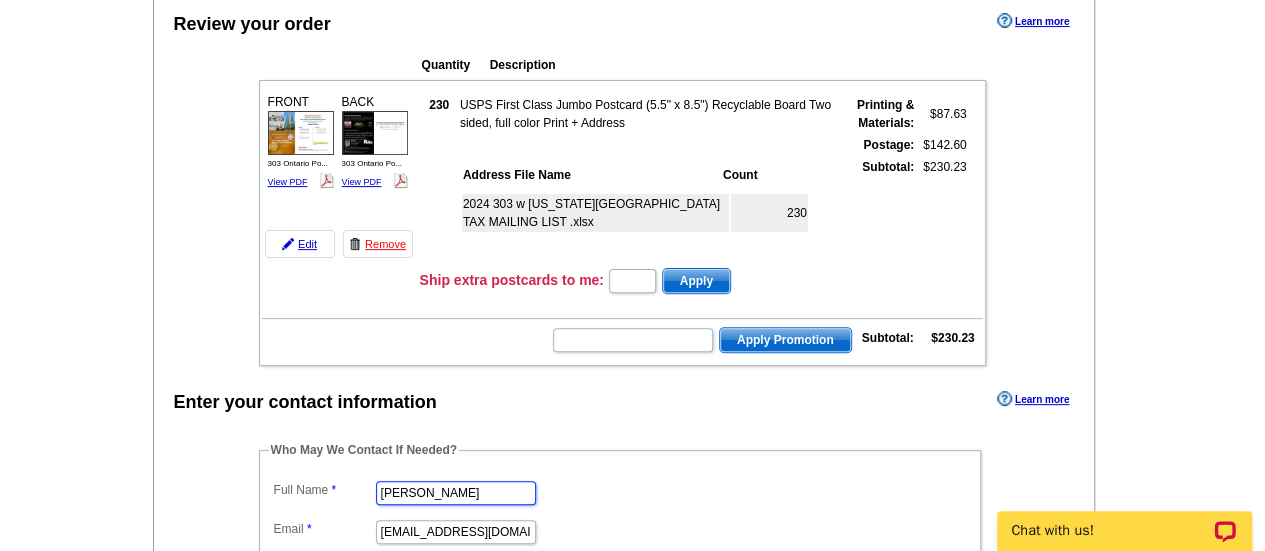 type on "[PERSON_NAME]" 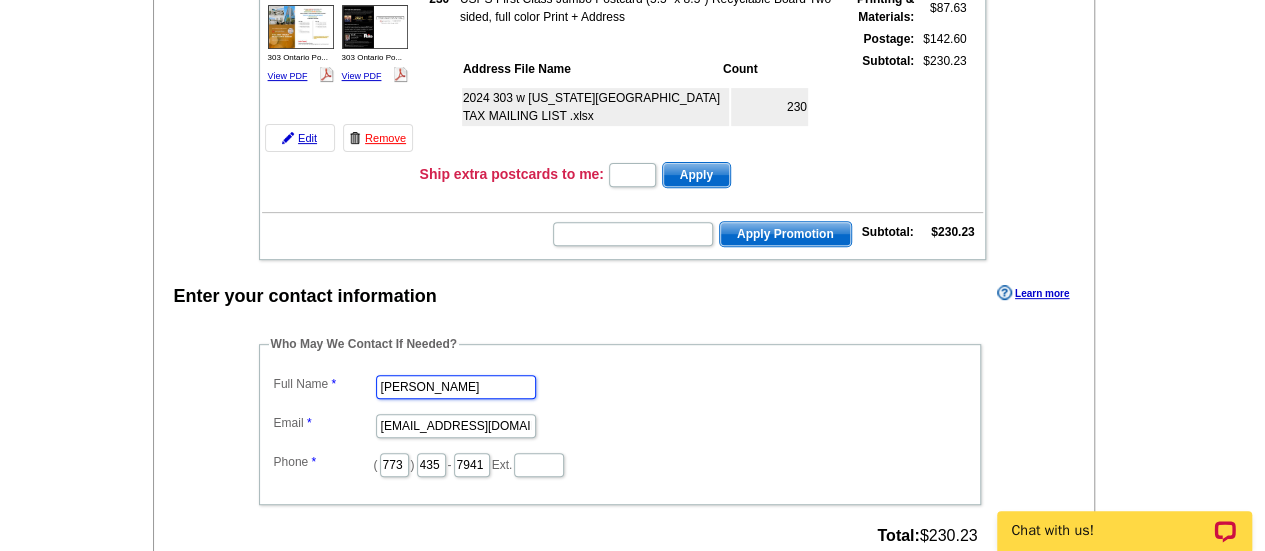 scroll, scrollTop: 296, scrollLeft: 0, axis: vertical 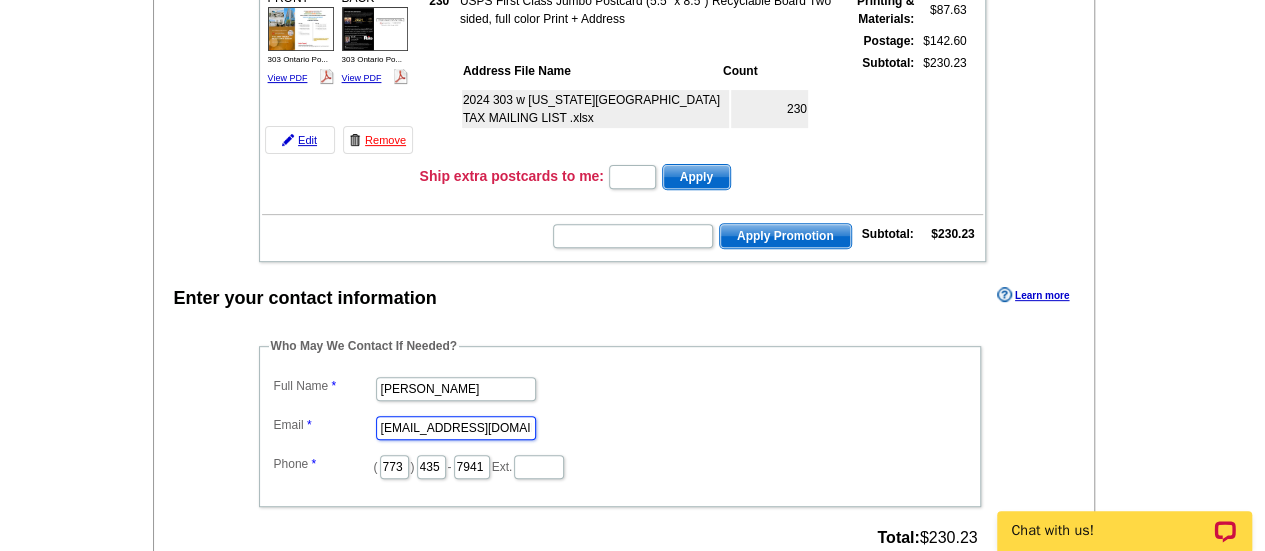 click on "[EMAIL_ADDRESS][DOMAIN_NAME]" at bounding box center [456, 428] 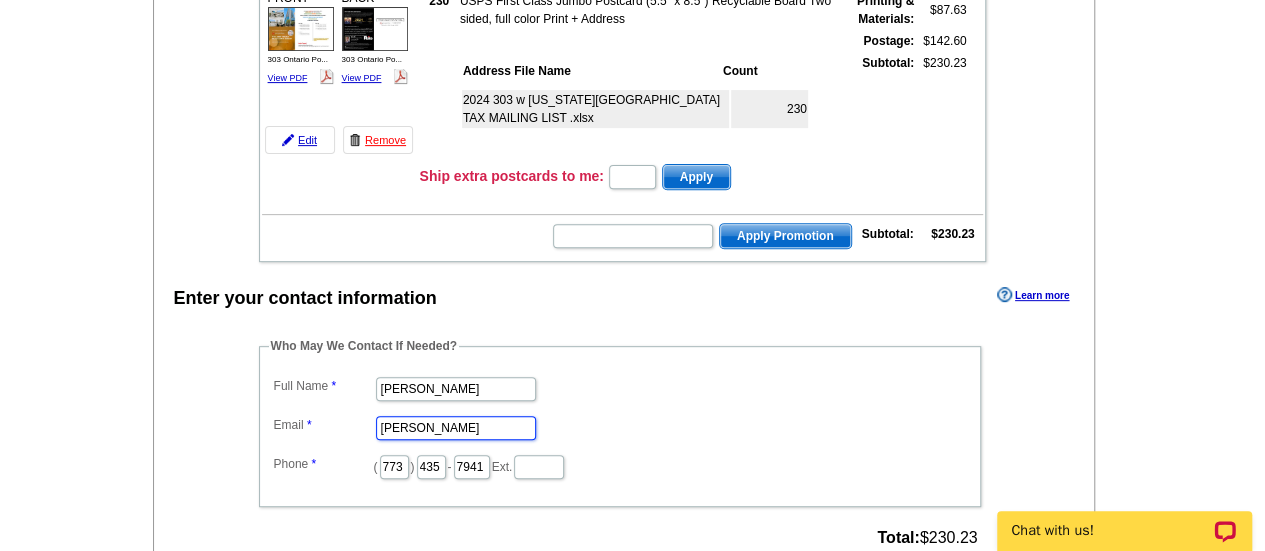 type on "[PERSON_NAME][EMAIL_ADDRESS][PERSON_NAME][DOMAIN_NAME]" 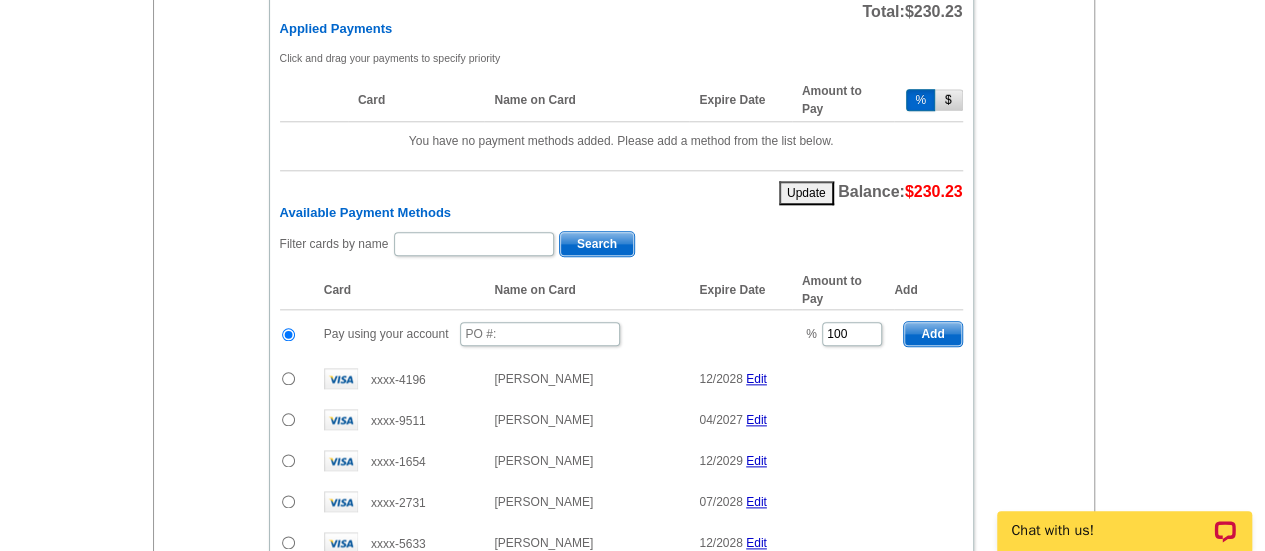 scroll, scrollTop: 979, scrollLeft: 0, axis: vertical 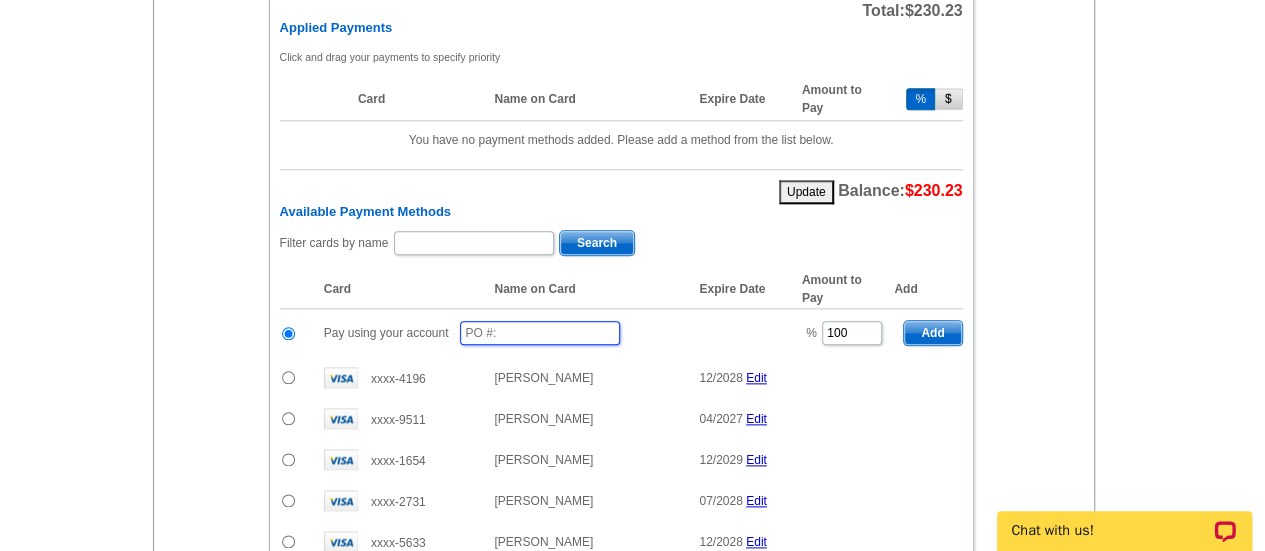 click at bounding box center [540, 333] 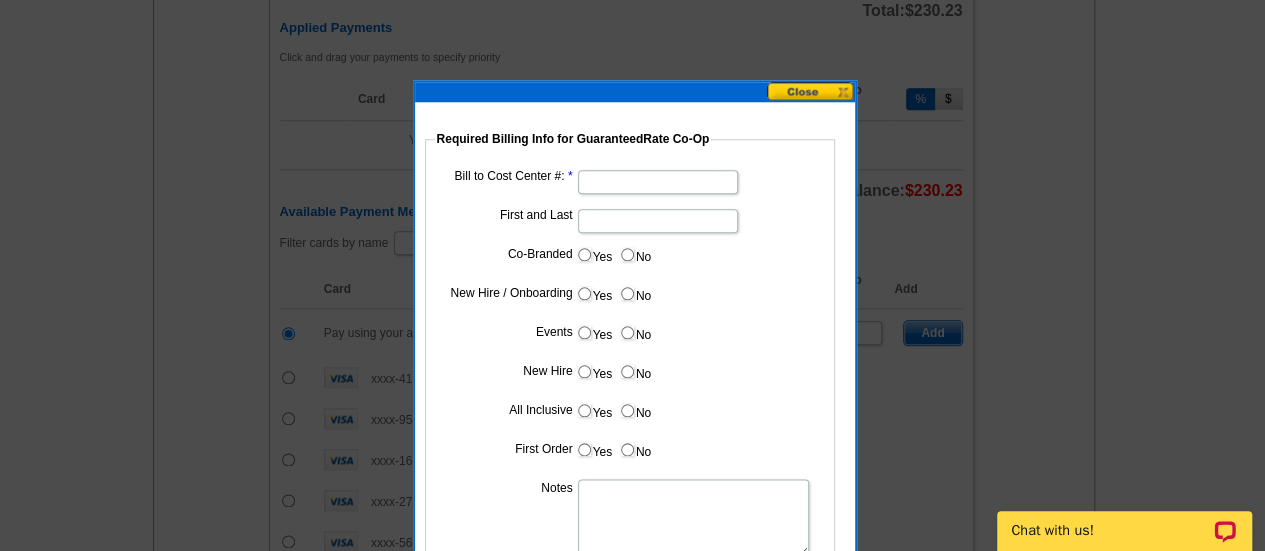 type on "07302025_105_sb" 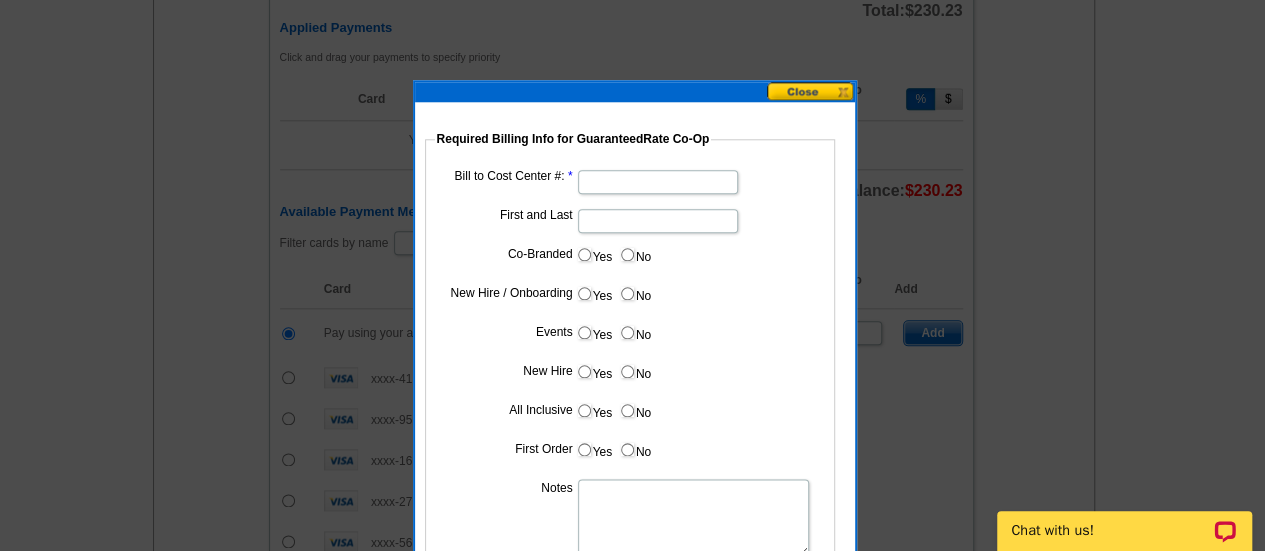 click on "Bill to Cost Center #:" at bounding box center (658, 182) 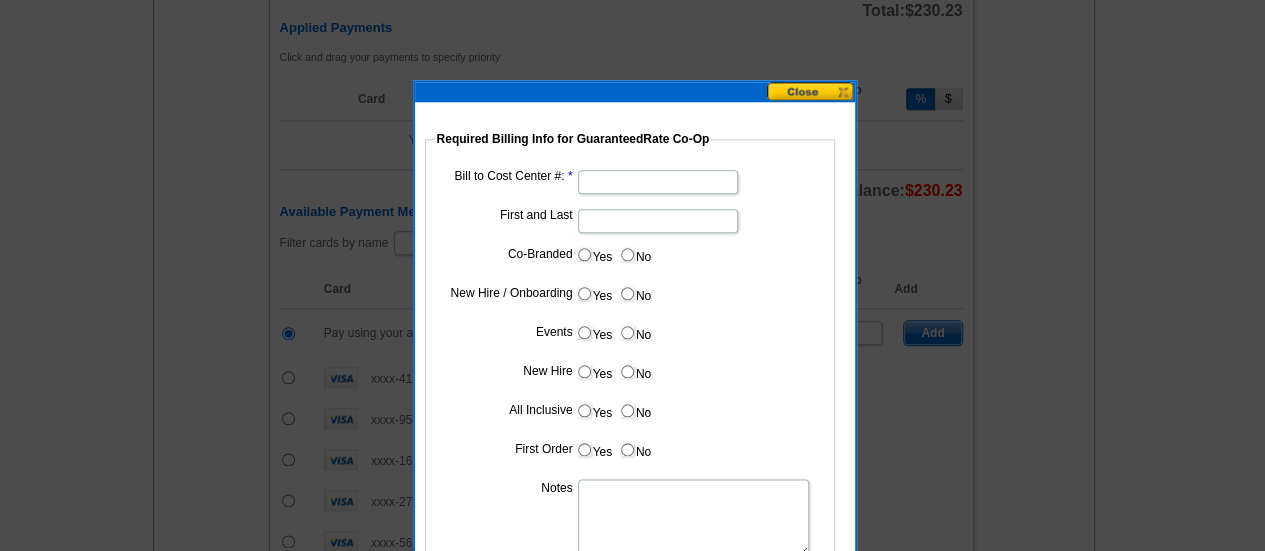 click at bounding box center (630, 180) 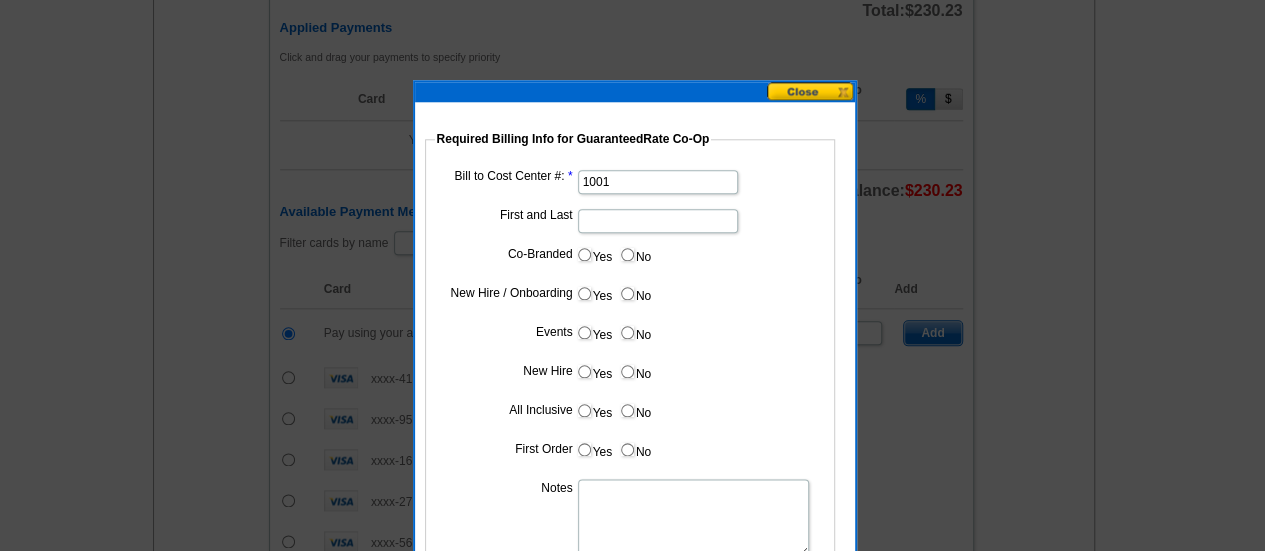 type on "1001" 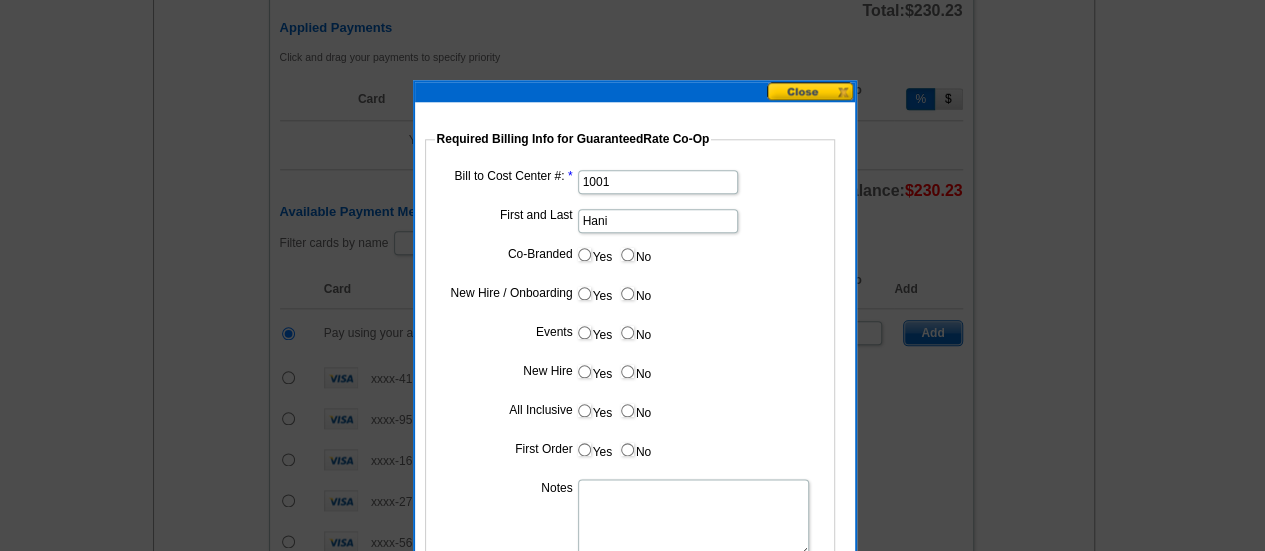 type on "[PERSON_NAME]" 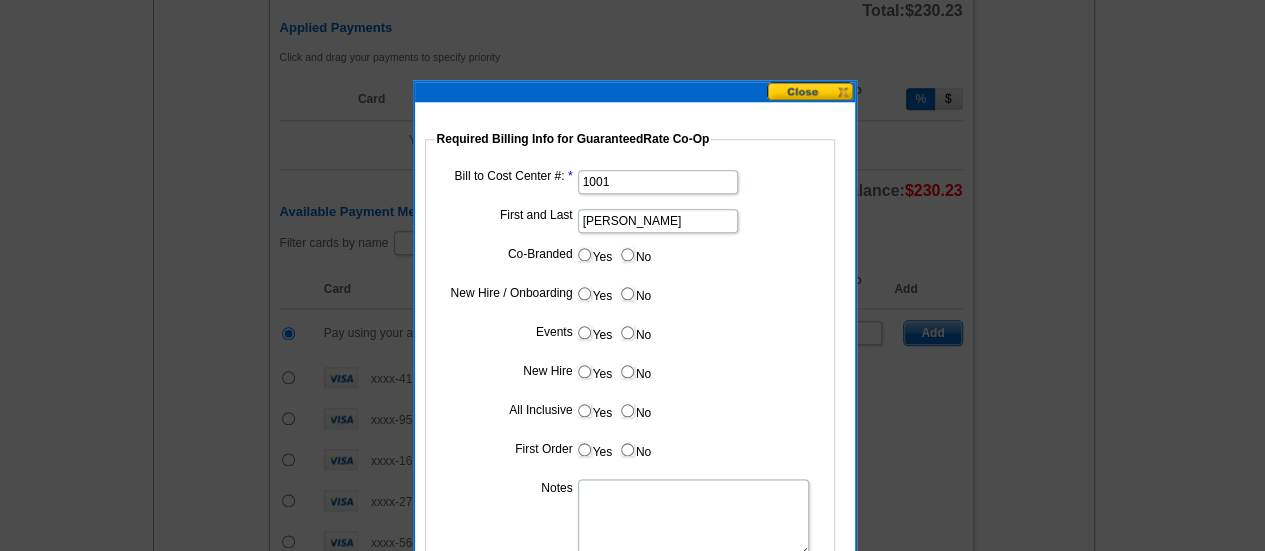 click on "Yes" at bounding box center [594, 254] 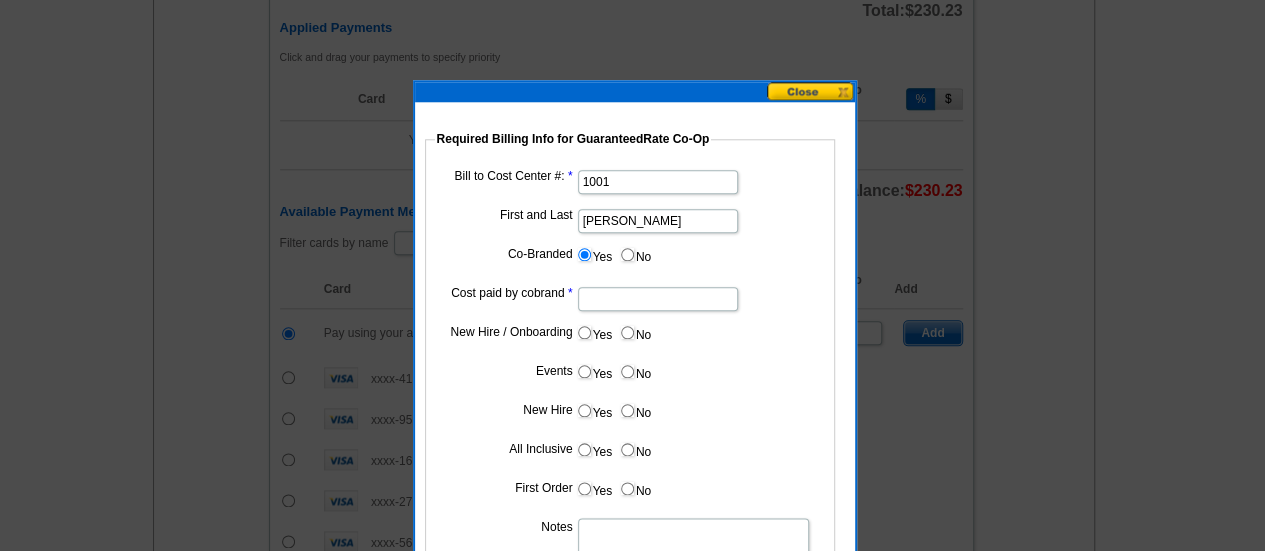 click on "Cost paid by cobrand" at bounding box center [658, 299] 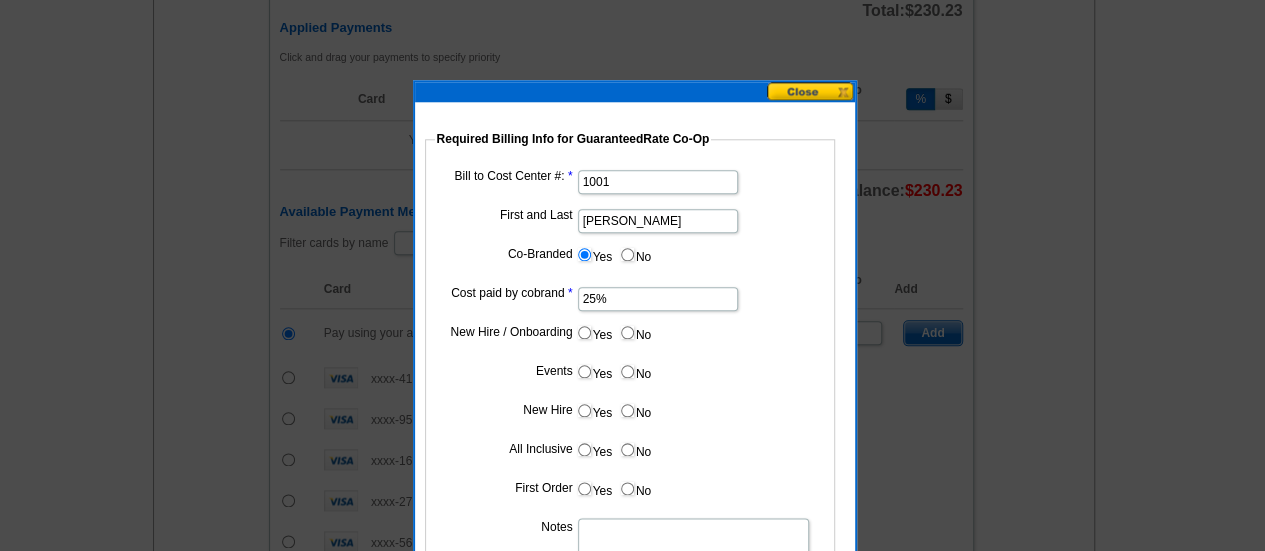 click on "No" at bounding box center [635, 332] 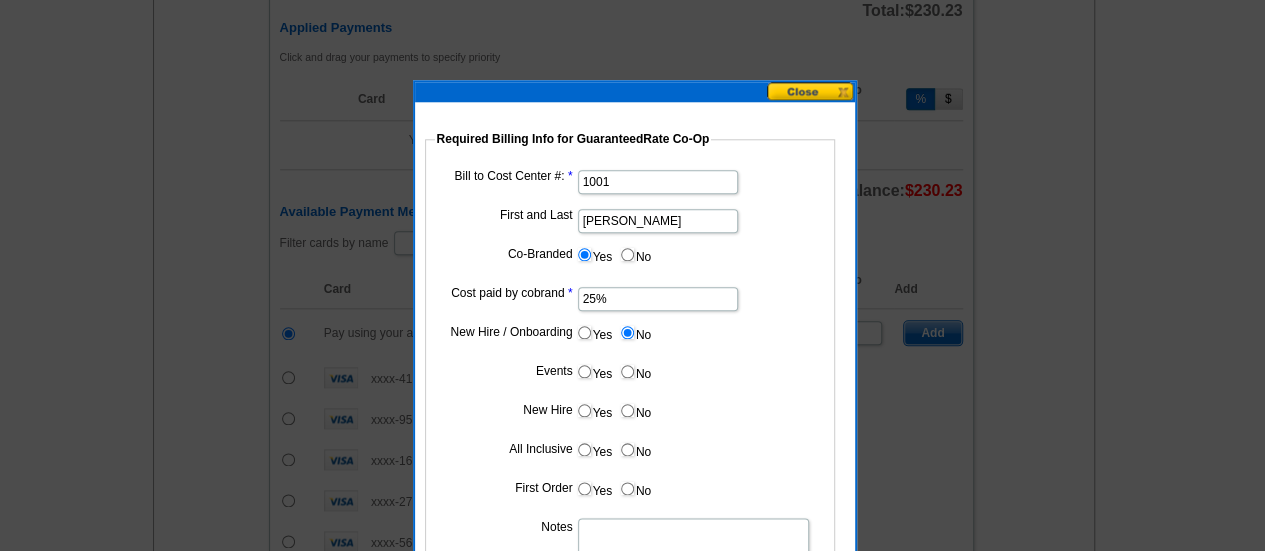 click on "No" at bounding box center [627, 371] 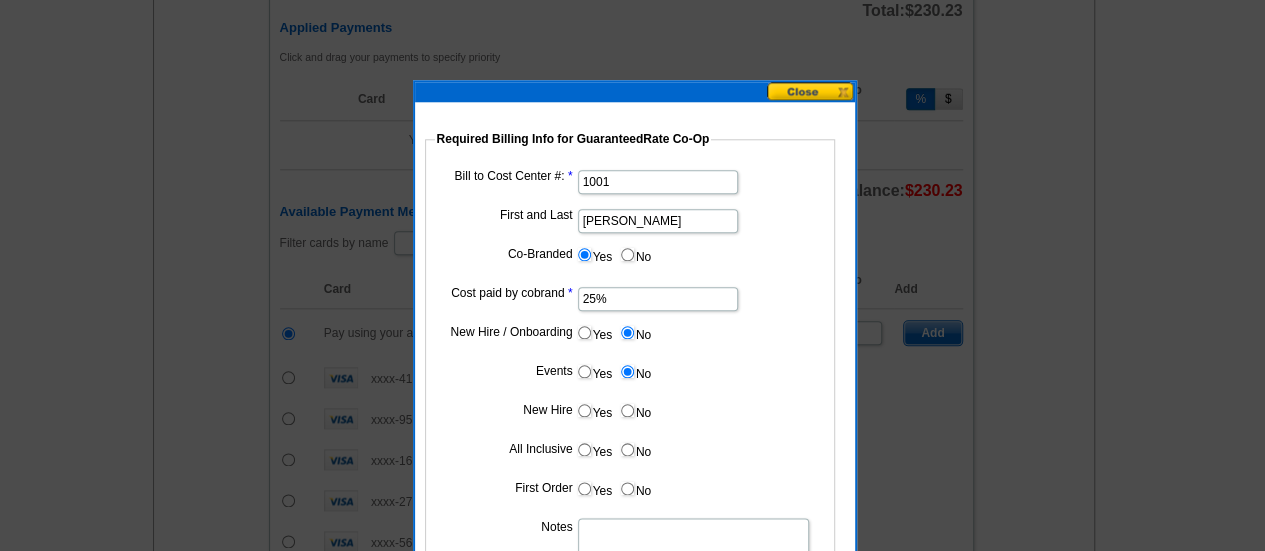 click on "No" at bounding box center [627, 410] 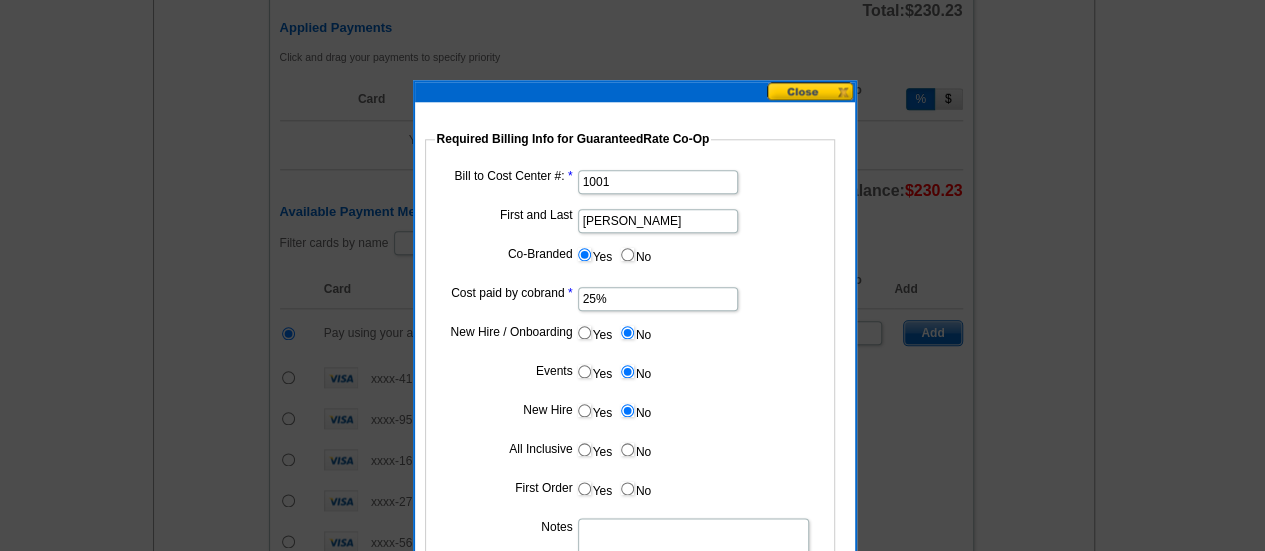 click on "No" at bounding box center (627, 449) 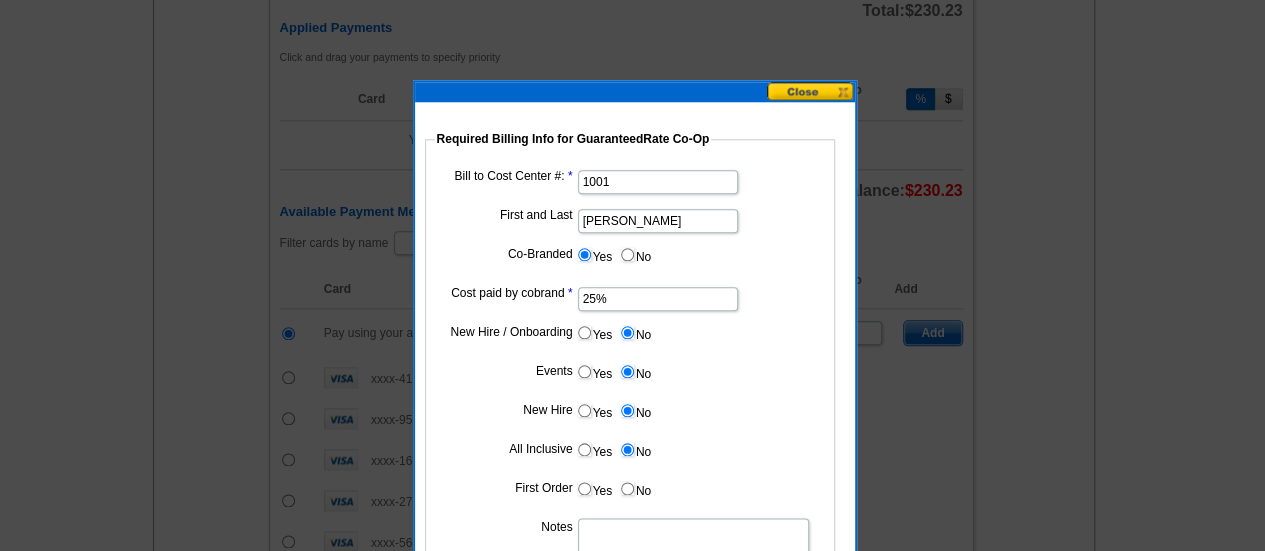 click on "No" at bounding box center [627, 488] 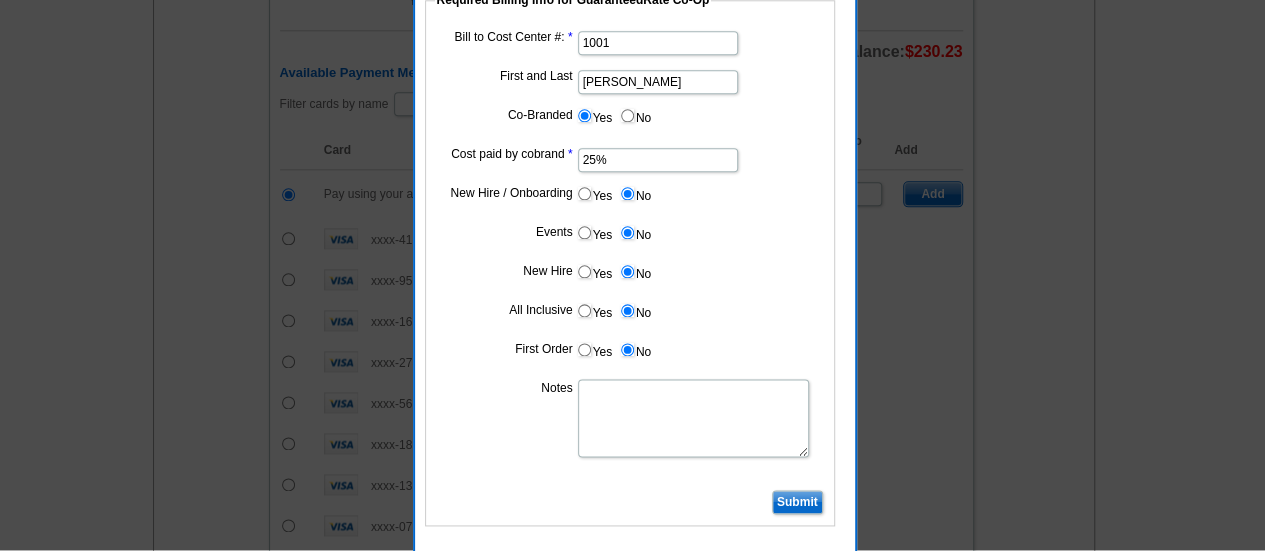 scroll, scrollTop: 1119, scrollLeft: 0, axis: vertical 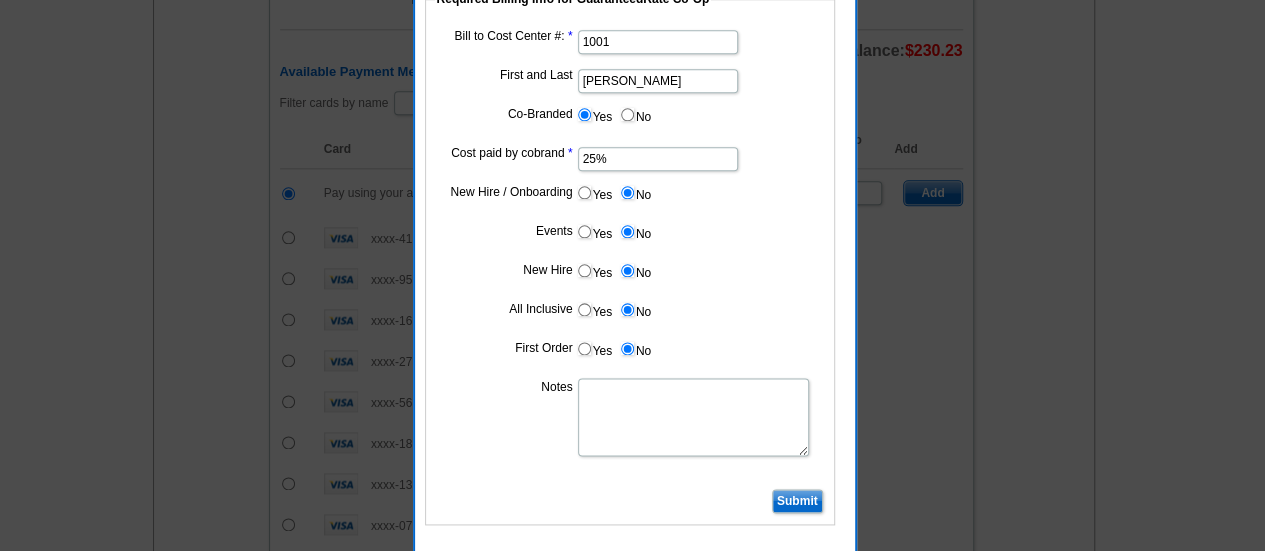 click on "Notes" at bounding box center [693, 417] 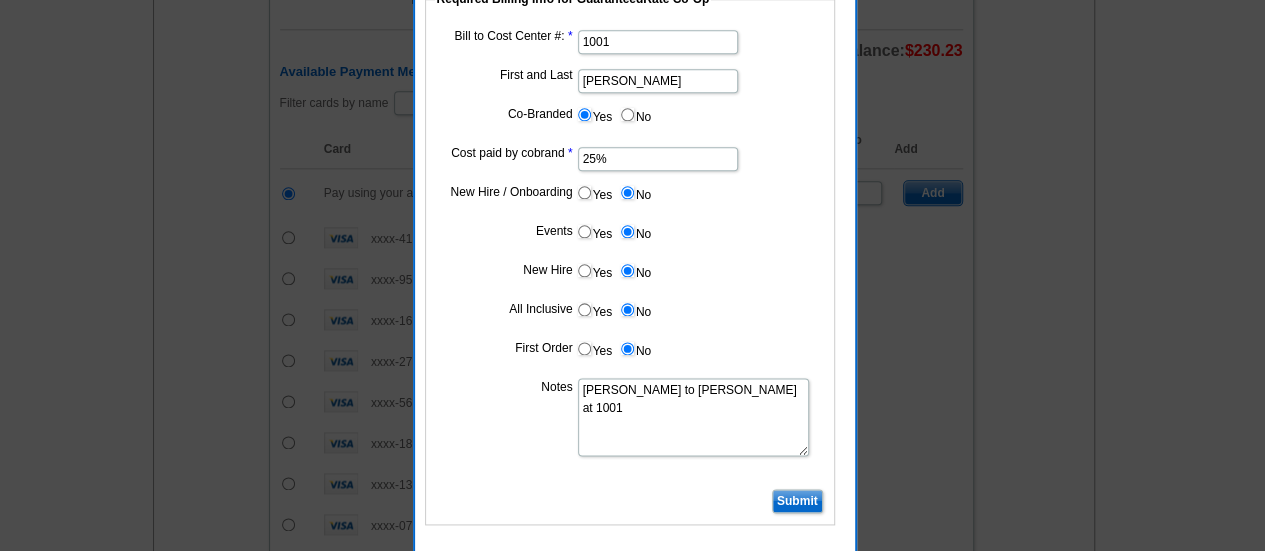 type on "[PERSON_NAME] to [PERSON_NAME] at 1001" 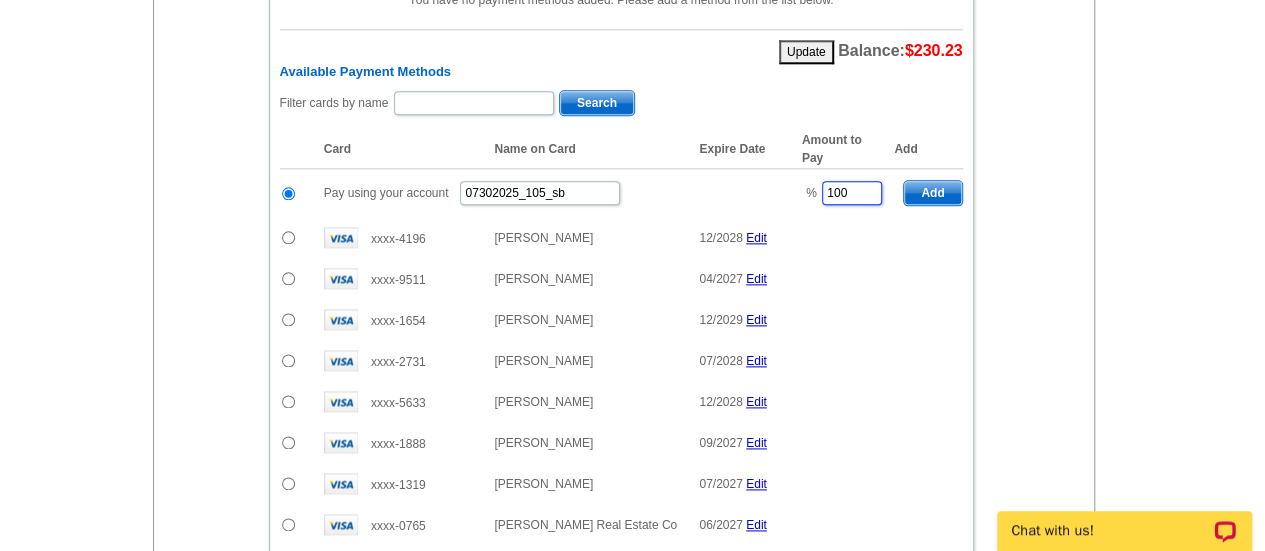 drag, startPoint x: 856, startPoint y: 179, endPoint x: 800, endPoint y: 185, distance: 56.32051 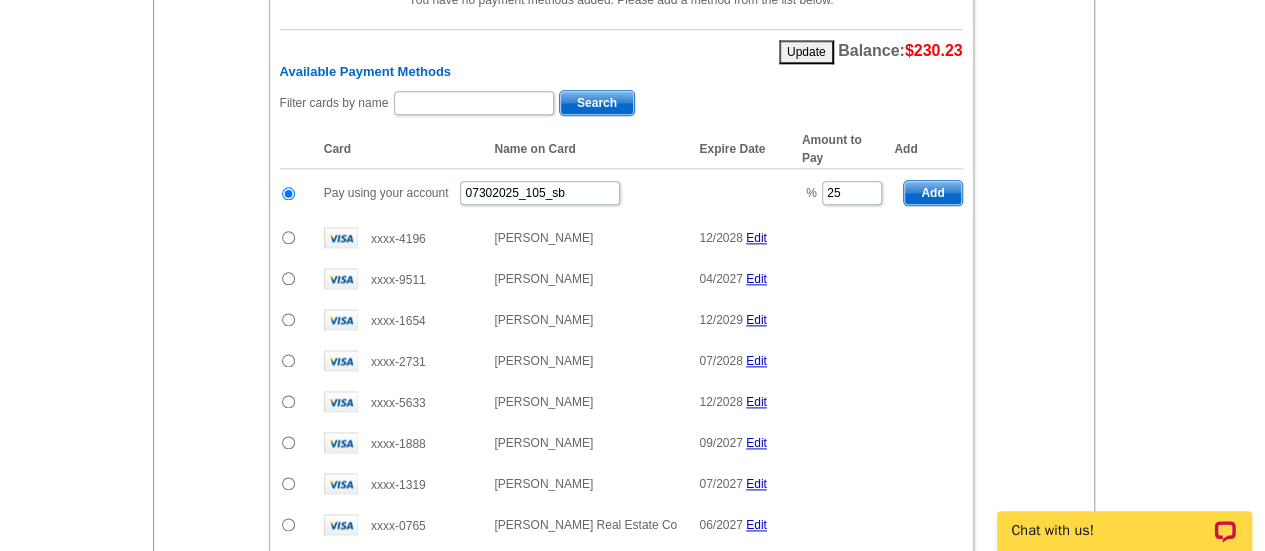 click on "Add" at bounding box center [932, 193] 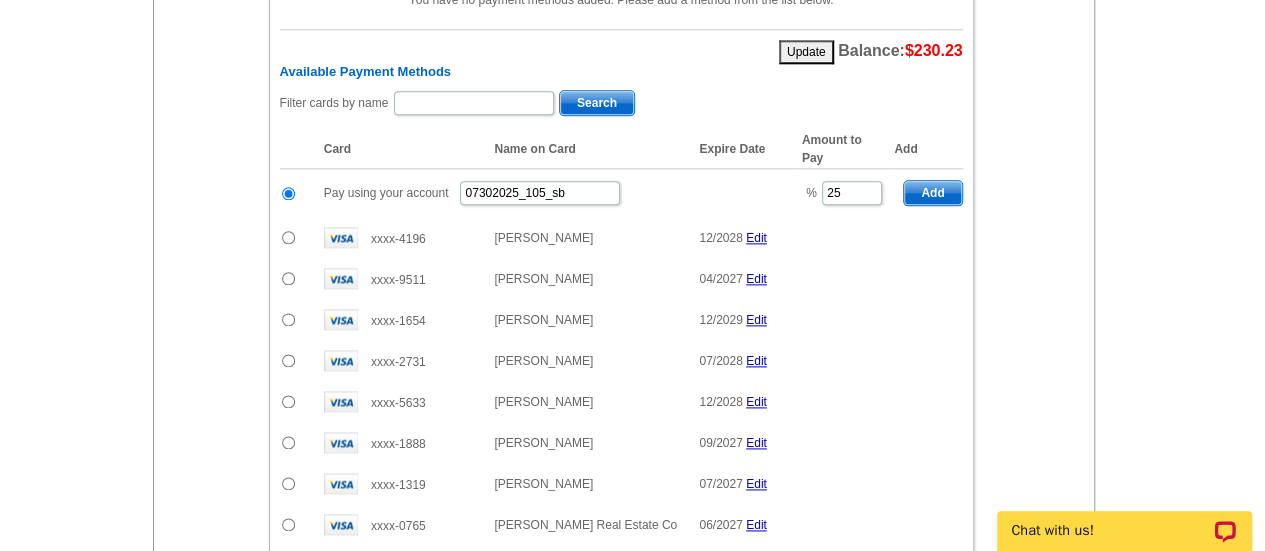 type on "100" 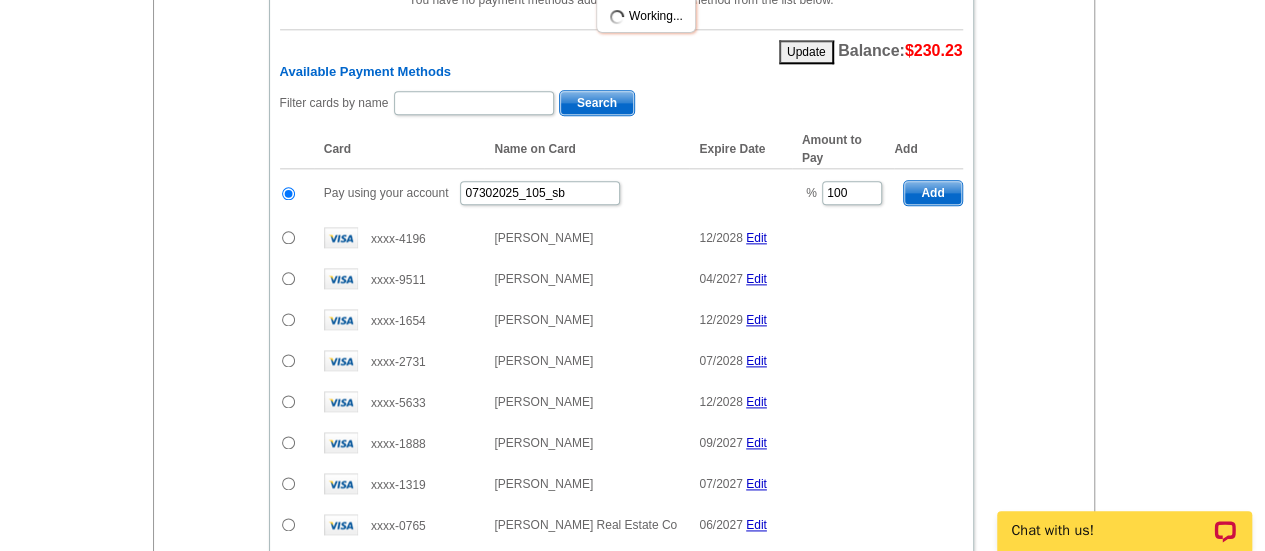 radio on "false" 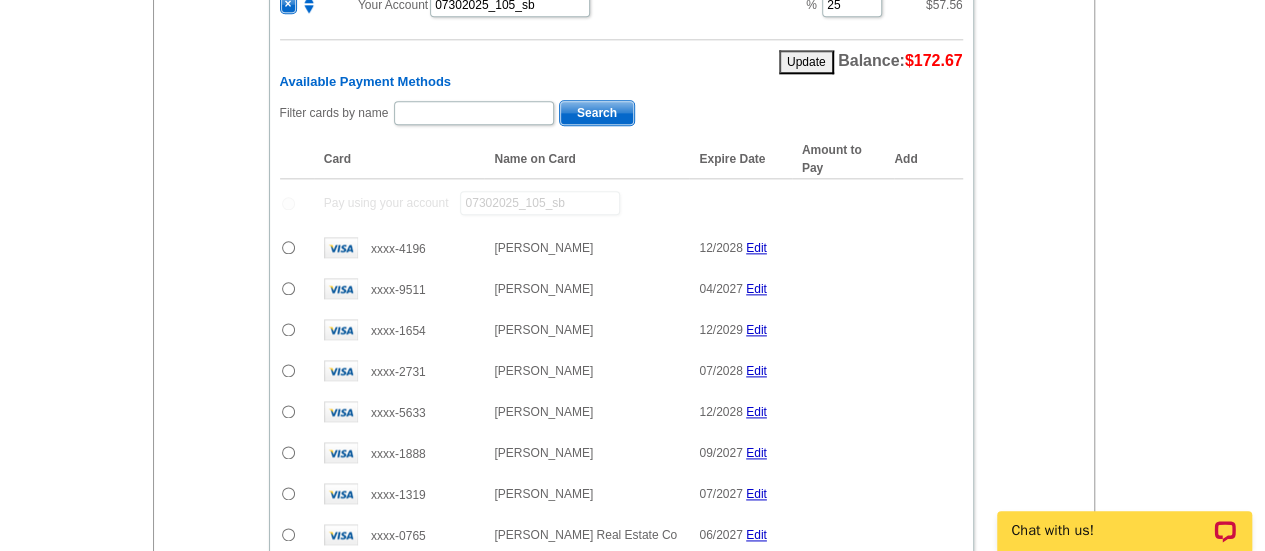 scroll, scrollTop: 1120, scrollLeft: 0, axis: vertical 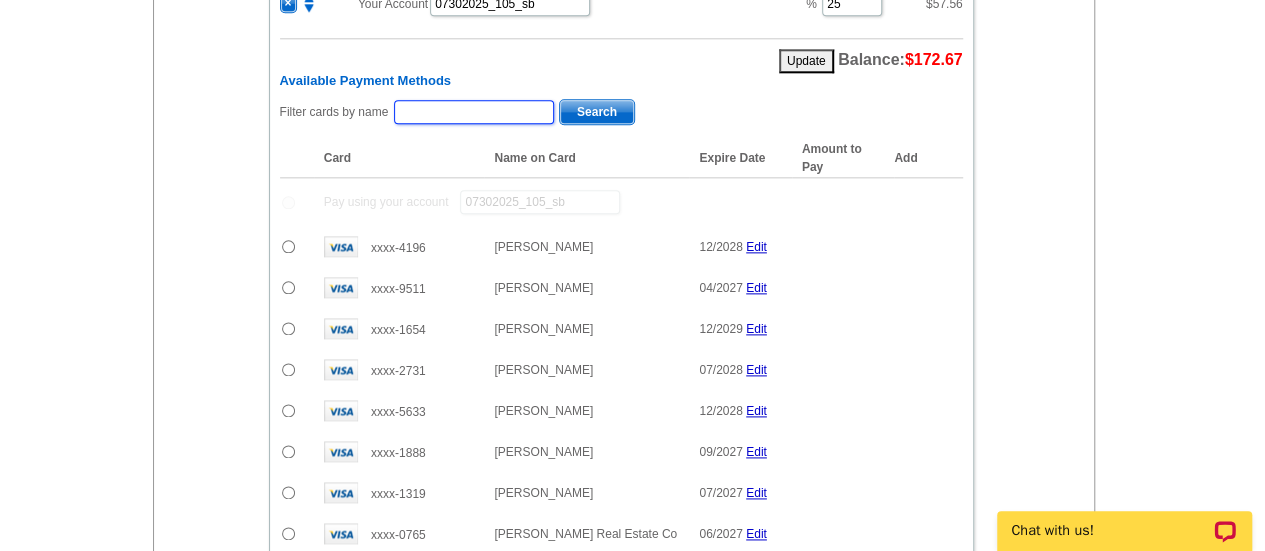 click at bounding box center [474, 112] 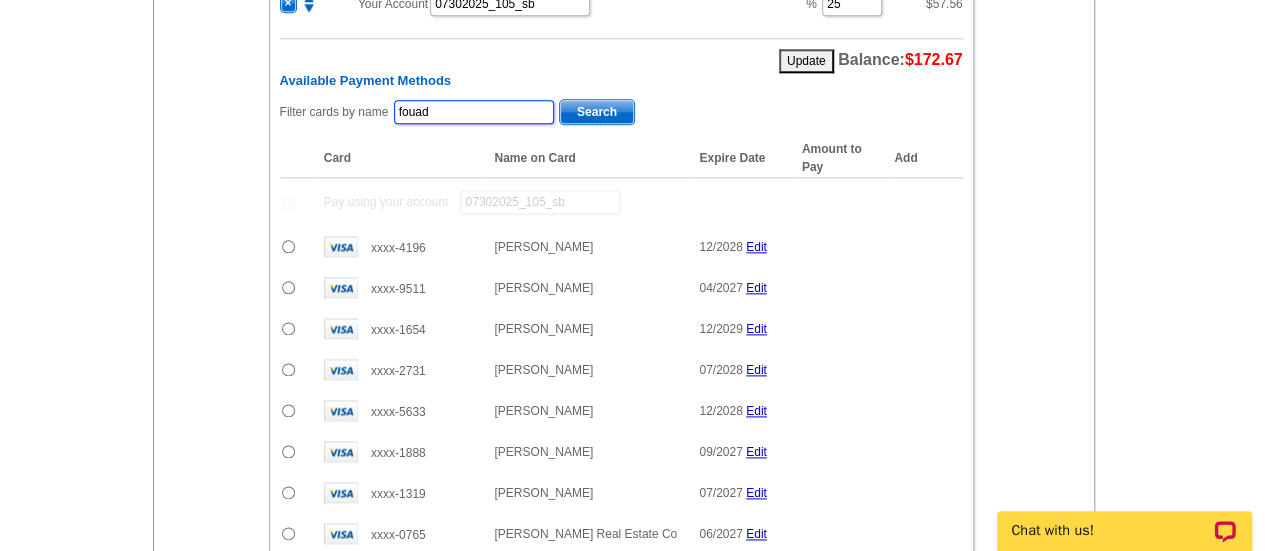 type on "fouad" 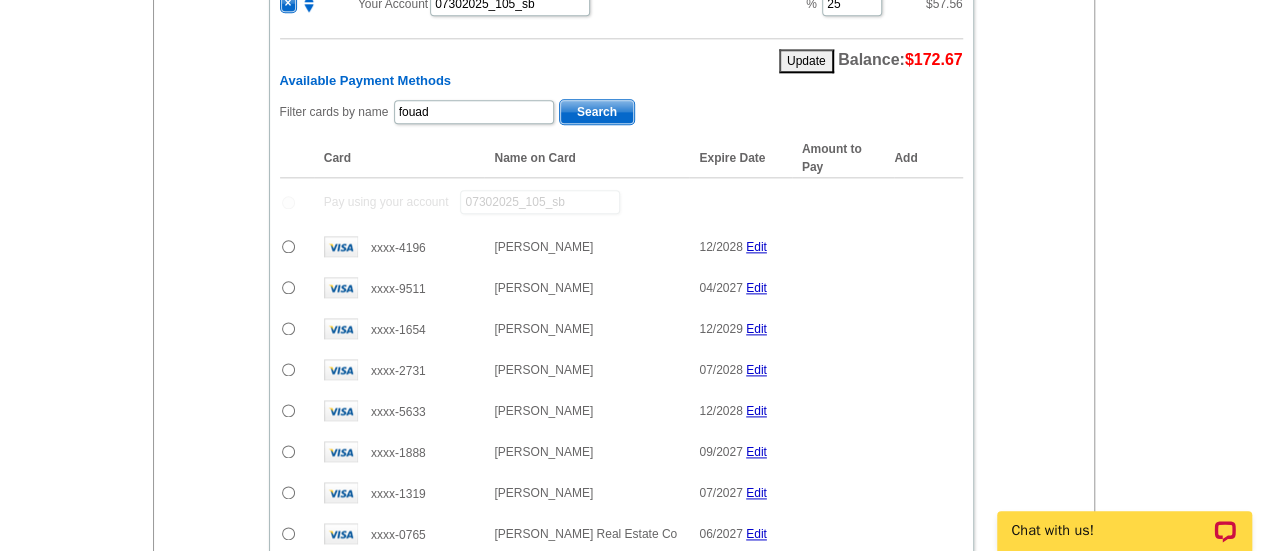 click on "Search" at bounding box center (597, 112) 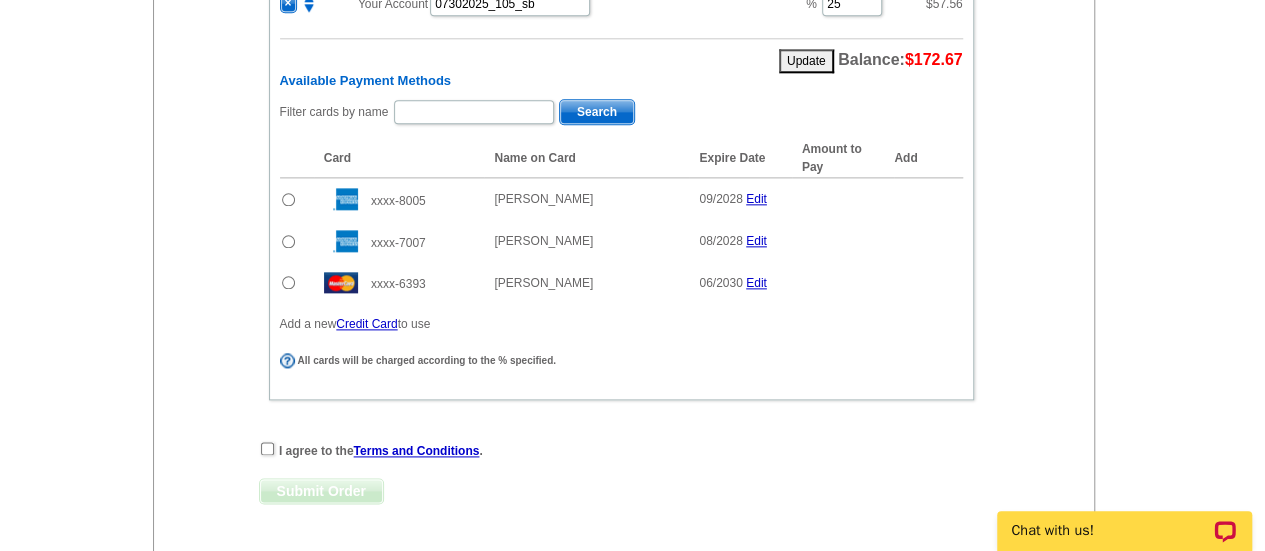 click at bounding box center [288, 282] 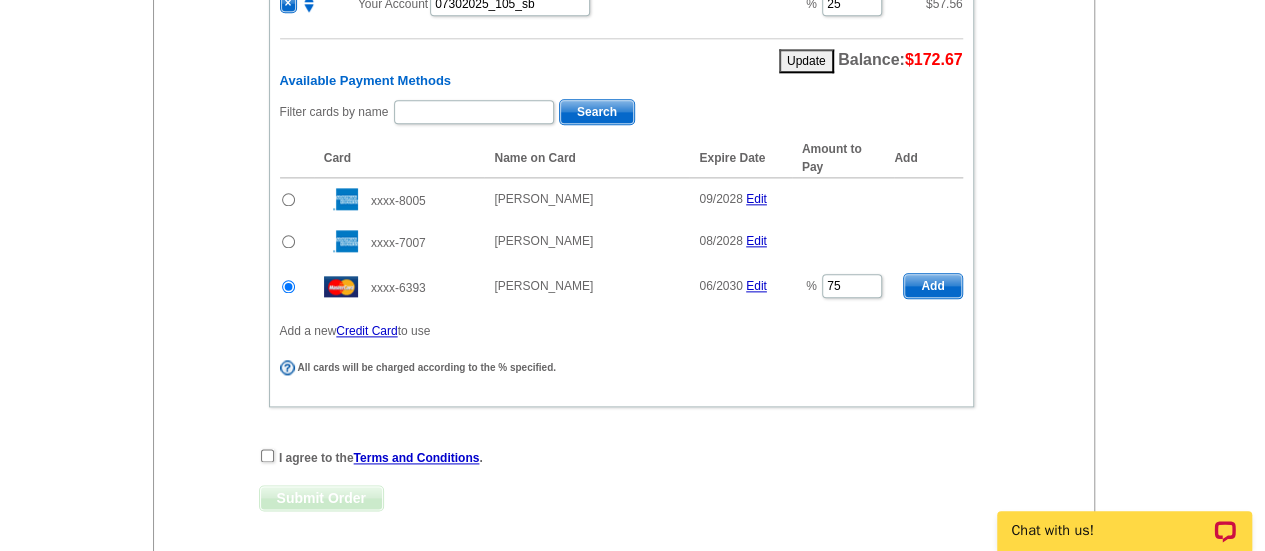 click on "Add" at bounding box center [932, 286] 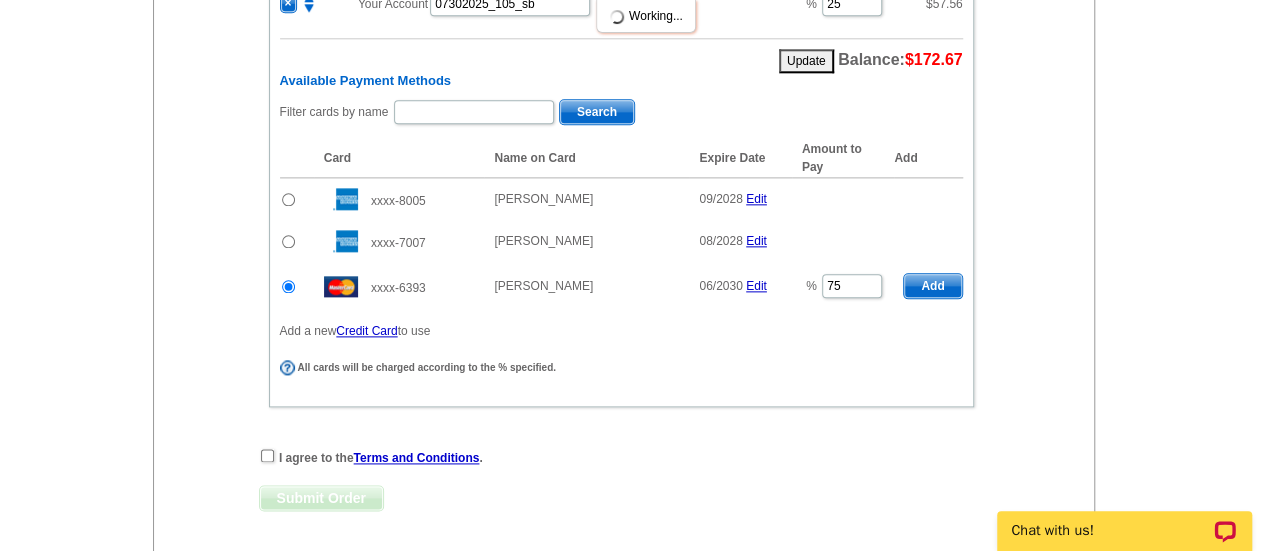 radio on "false" 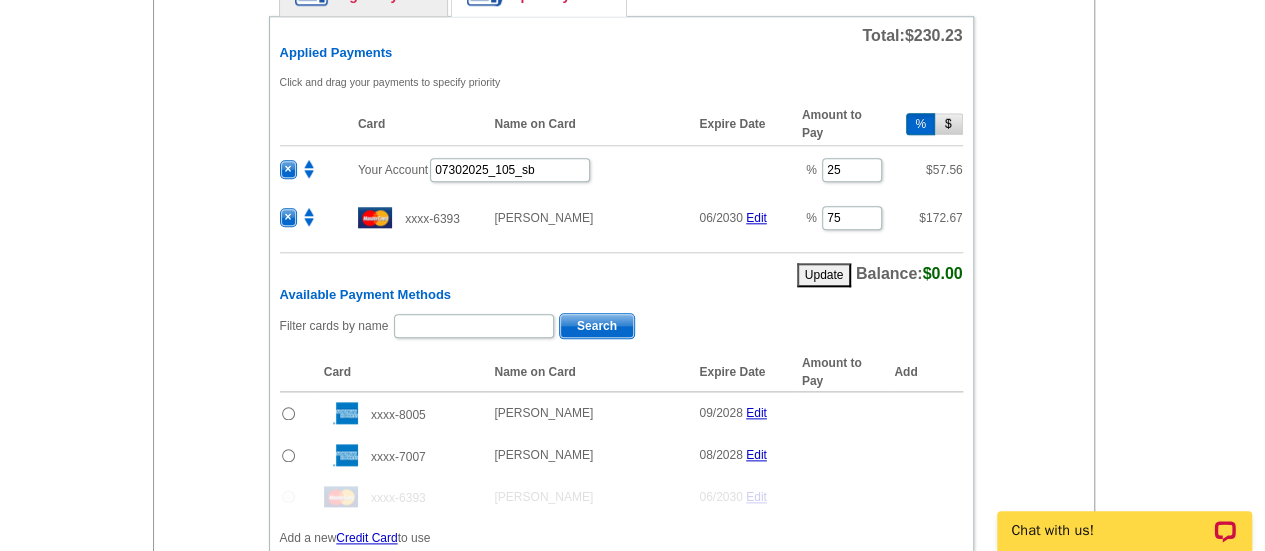 scroll, scrollTop: 952, scrollLeft: 0, axis: vertical 